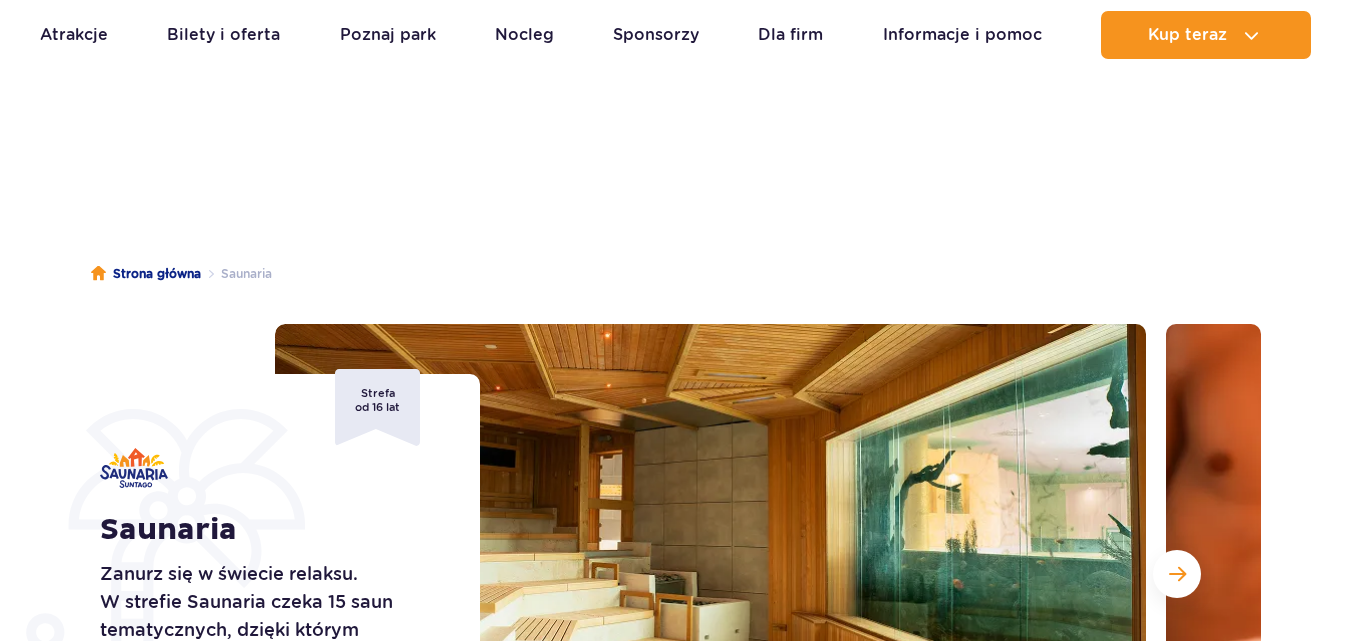 scroll, scrollTop: 854, scrollLeft: 0, axis: vertical 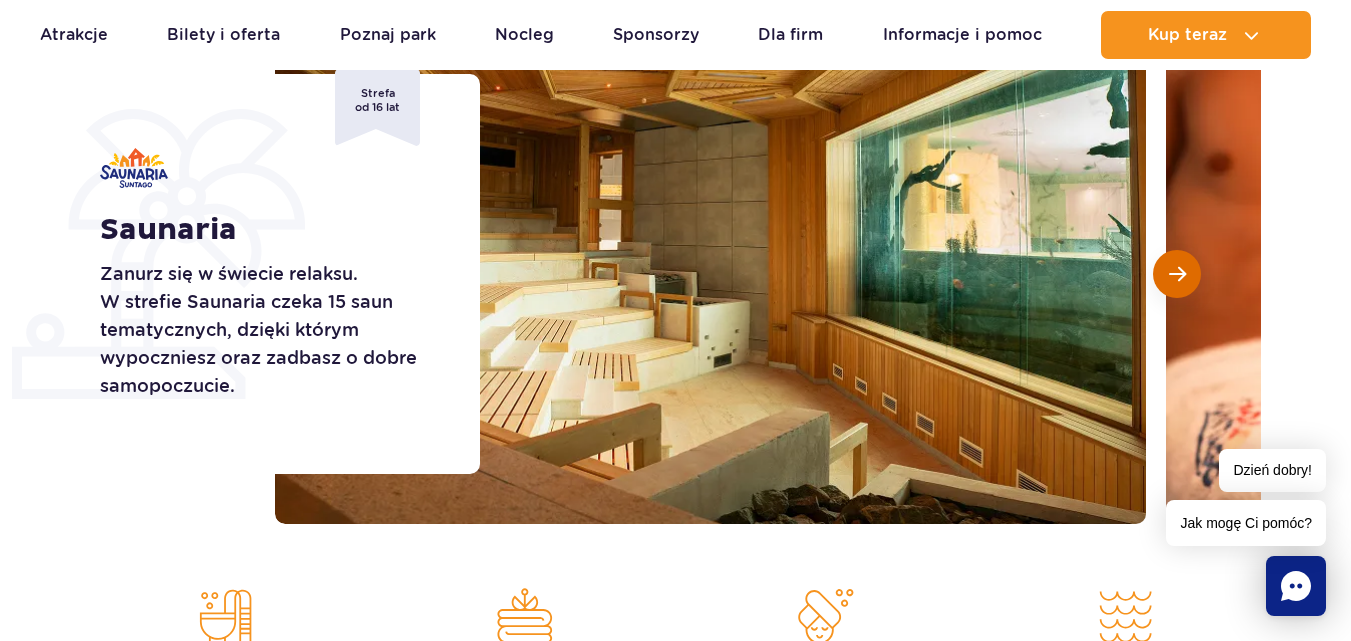 click at bounding box center (1177, 274) 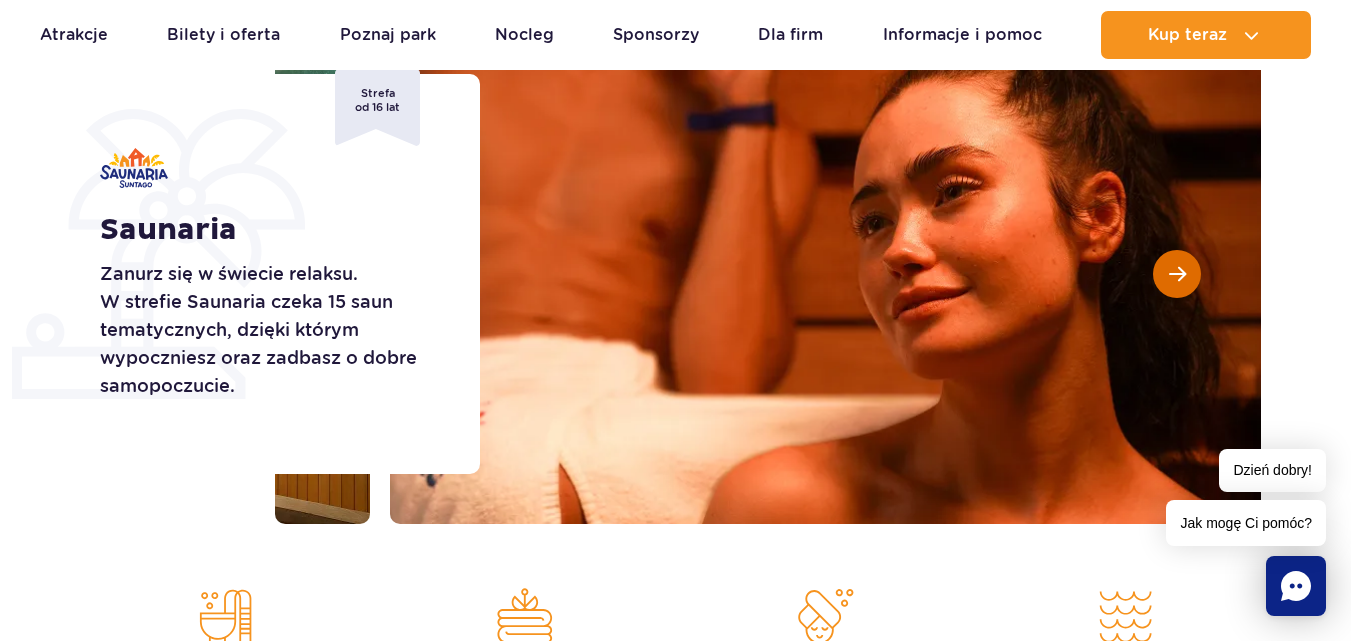 click at bounding box center (1177, 274) 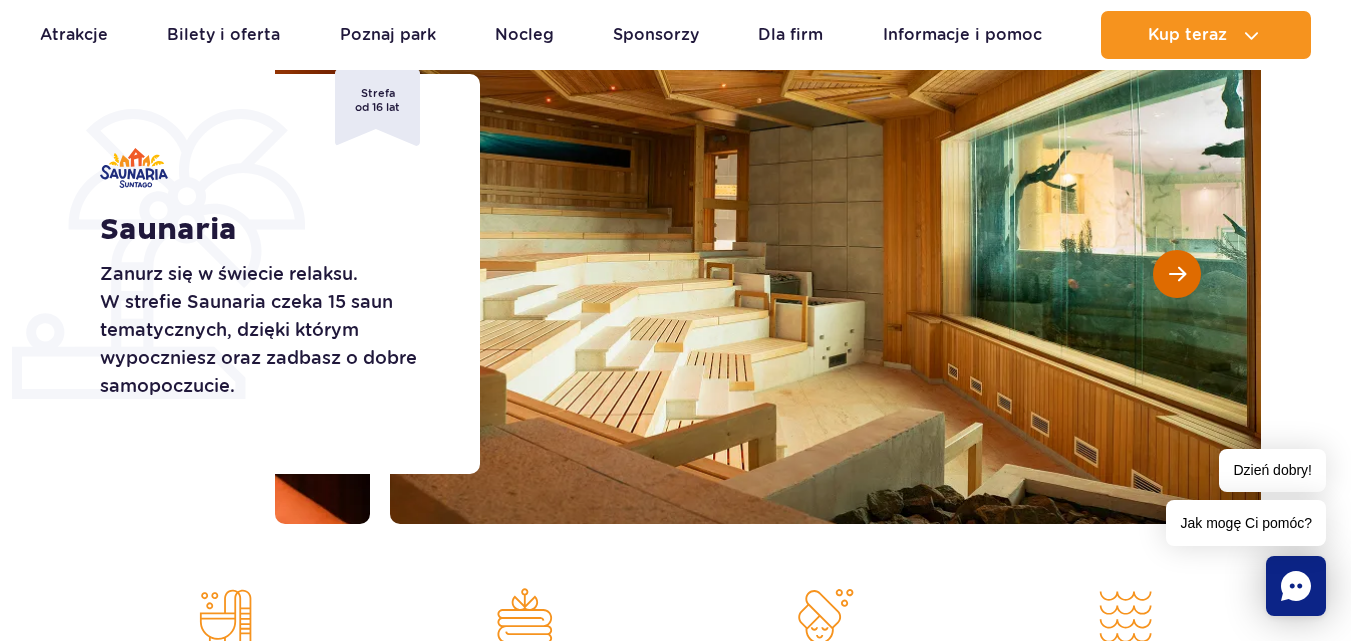 click at bounding box center [1177, 274] 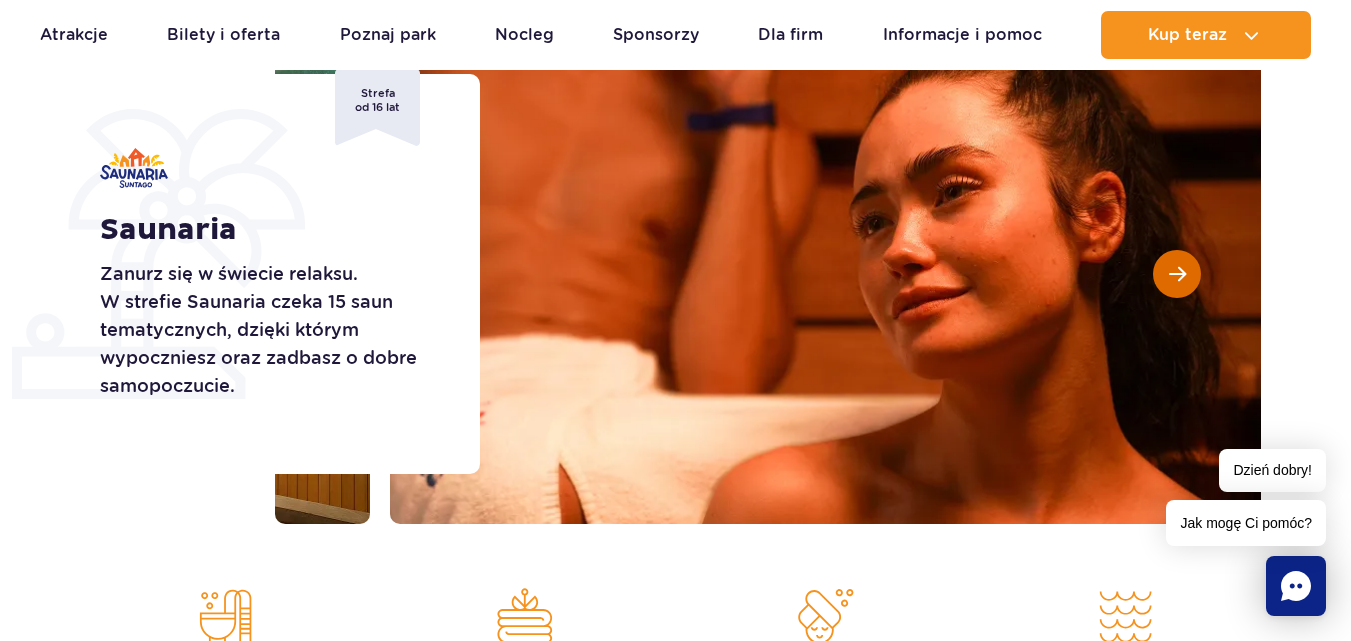 click at bounding box center (1177, 274) 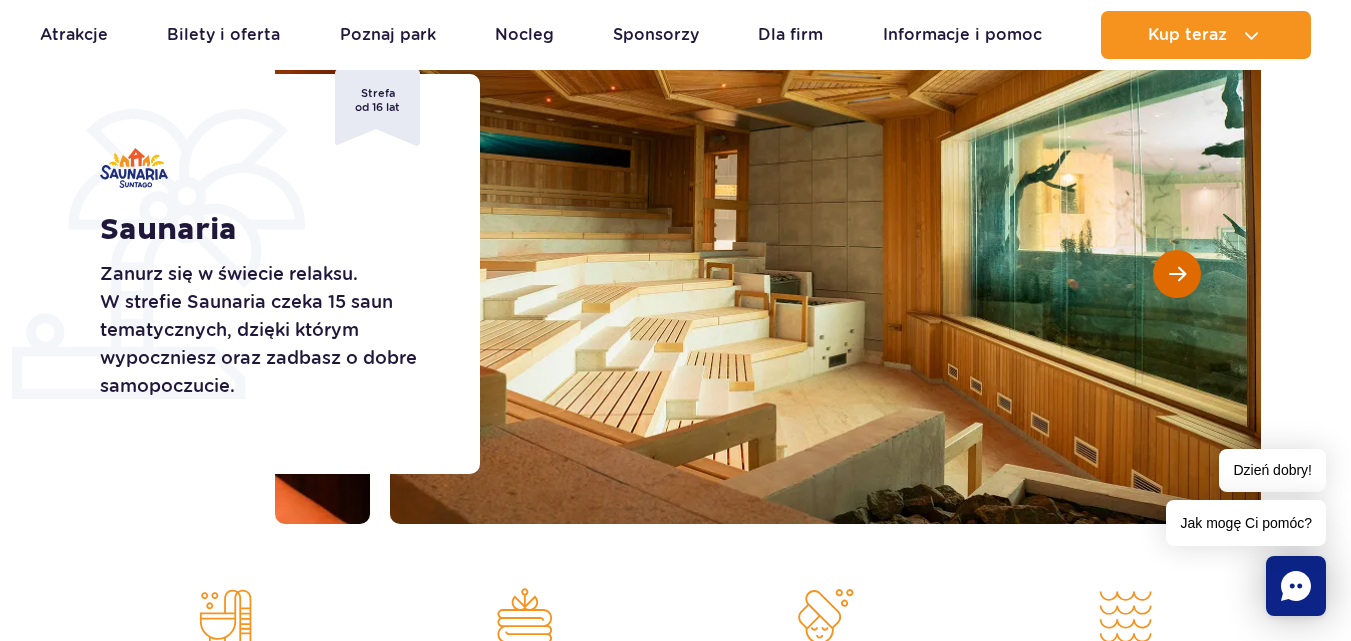 click at bounding box center [1177, 274] 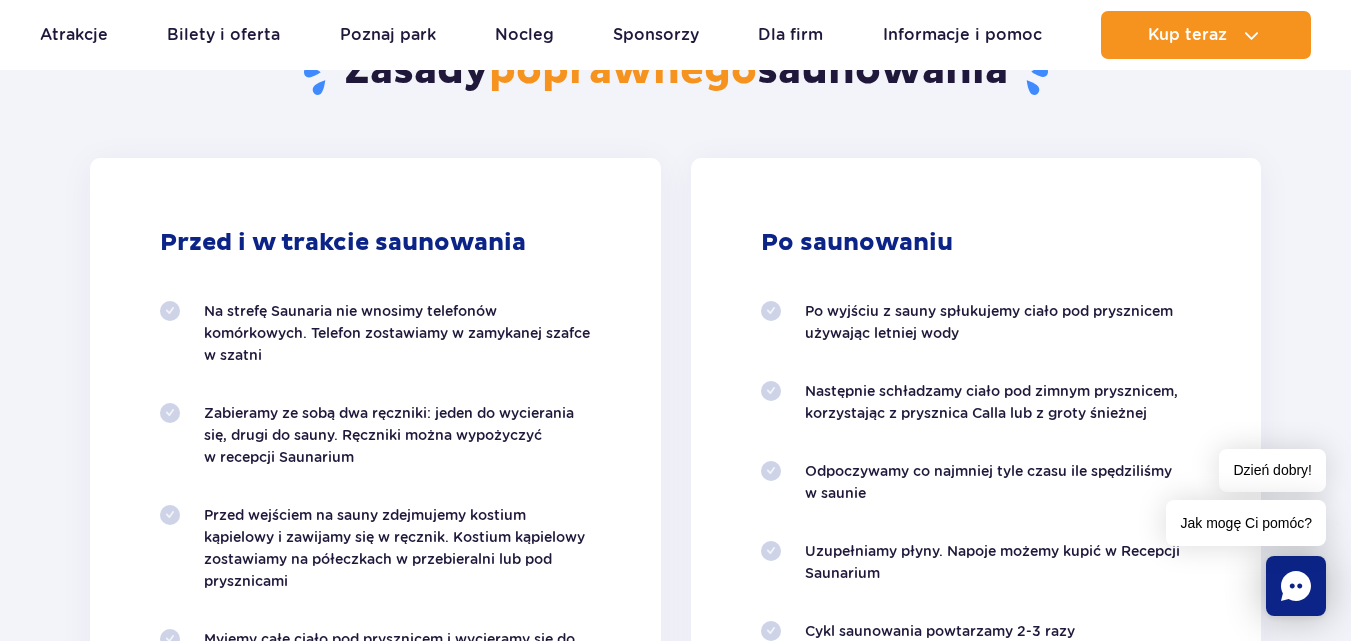 scroll, scrollTop: 1900, scrollLeft: 0, axis: vertical 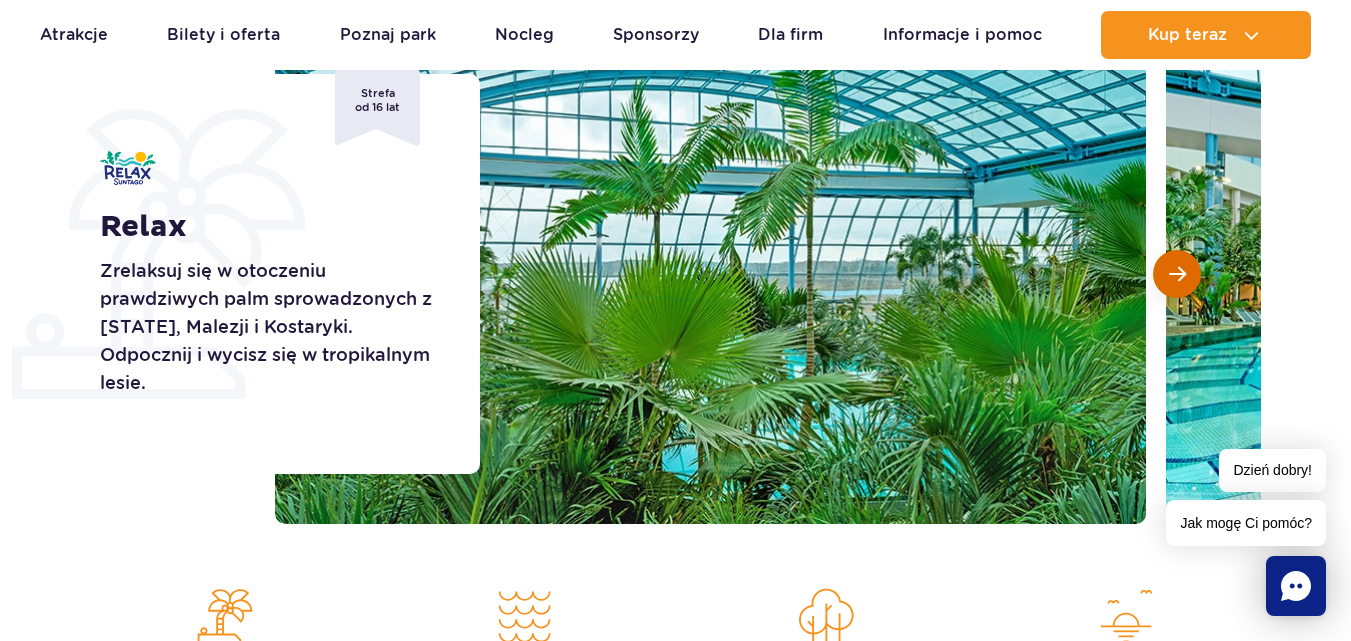click at bounding box center (1177, 274) 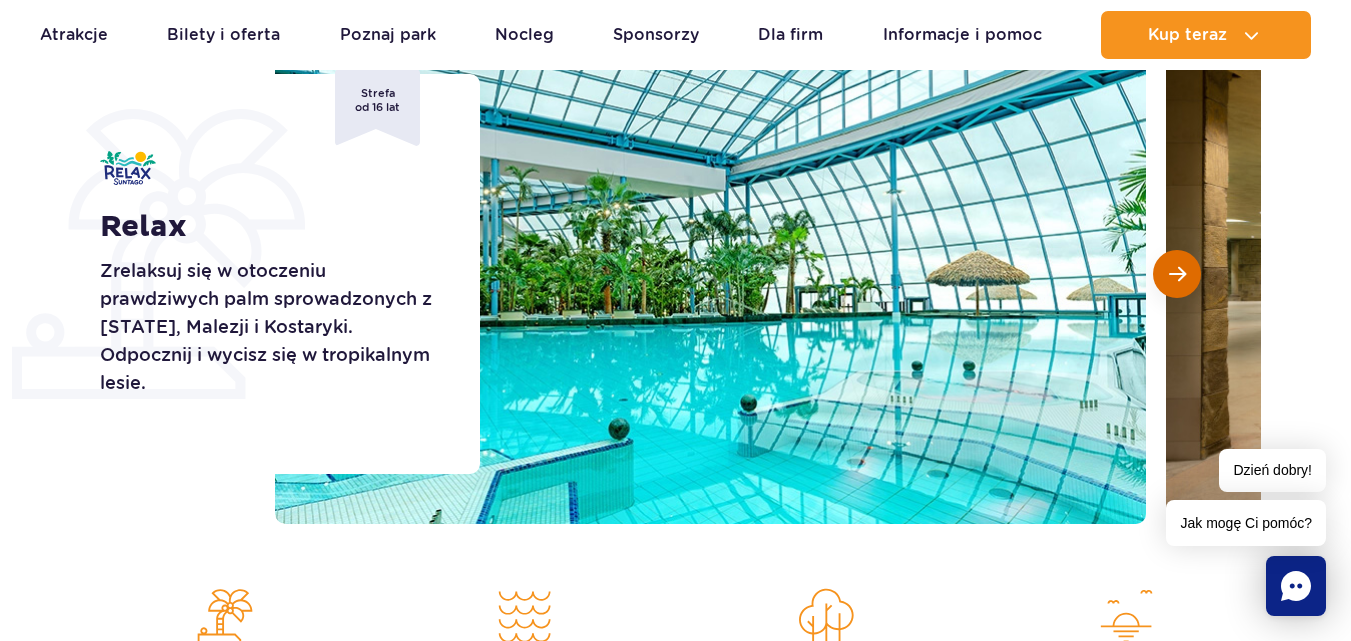 click at bounding box center [1177, 274] 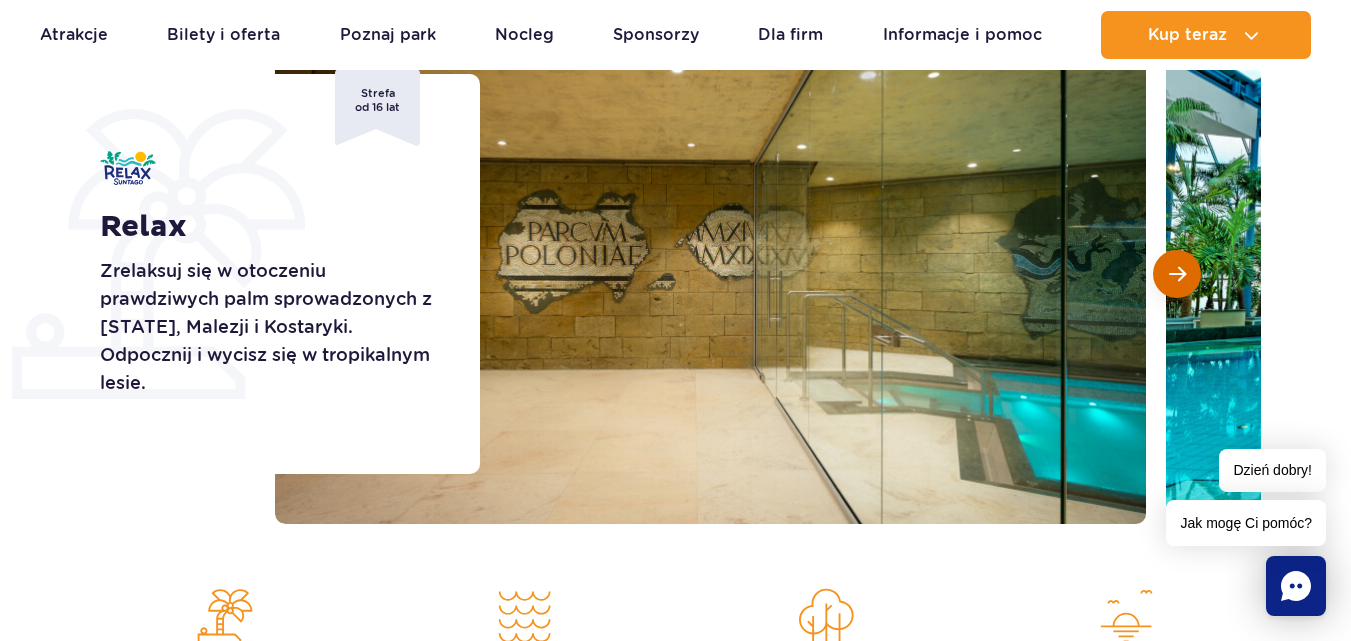 click at bounding box center [1177, 274] 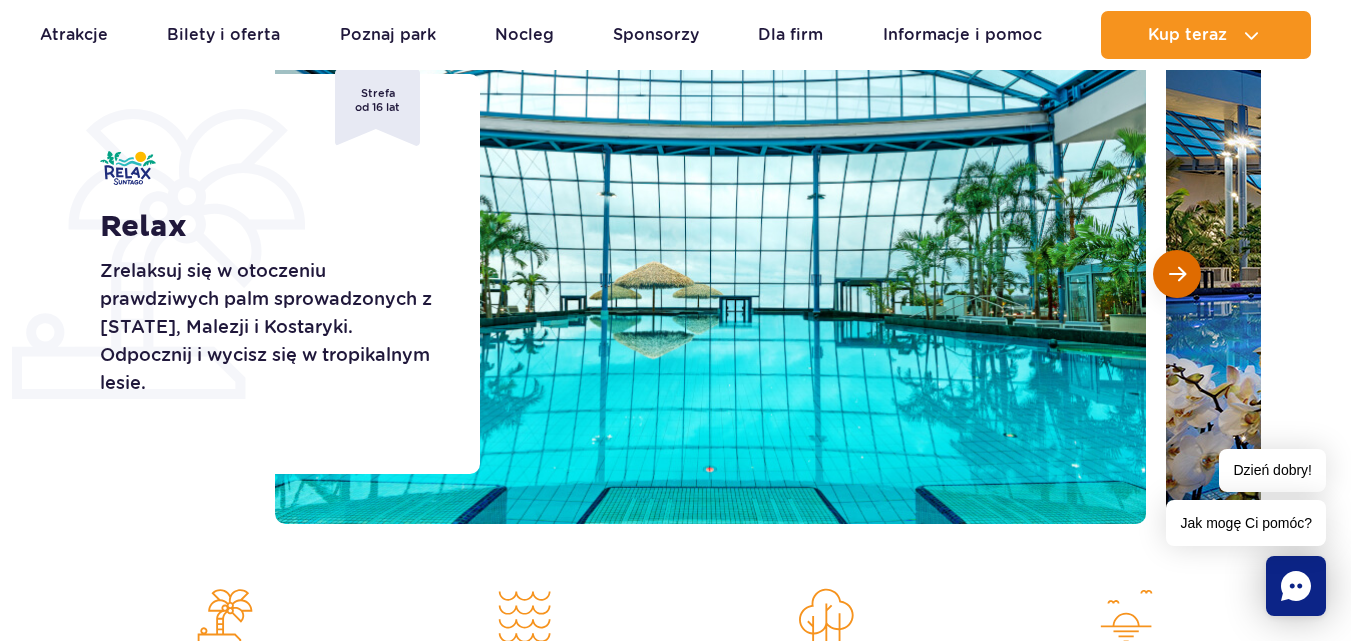click at bounding box center (1177, 274) 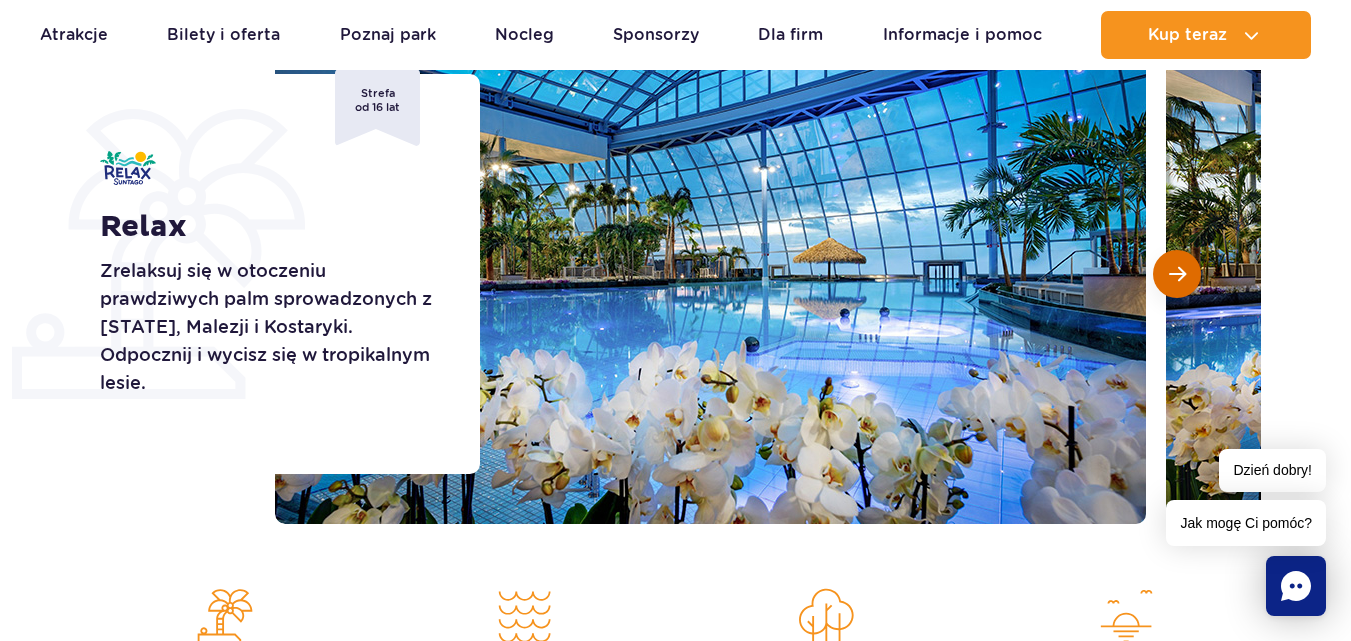 click at bounding box center (1177, 274) 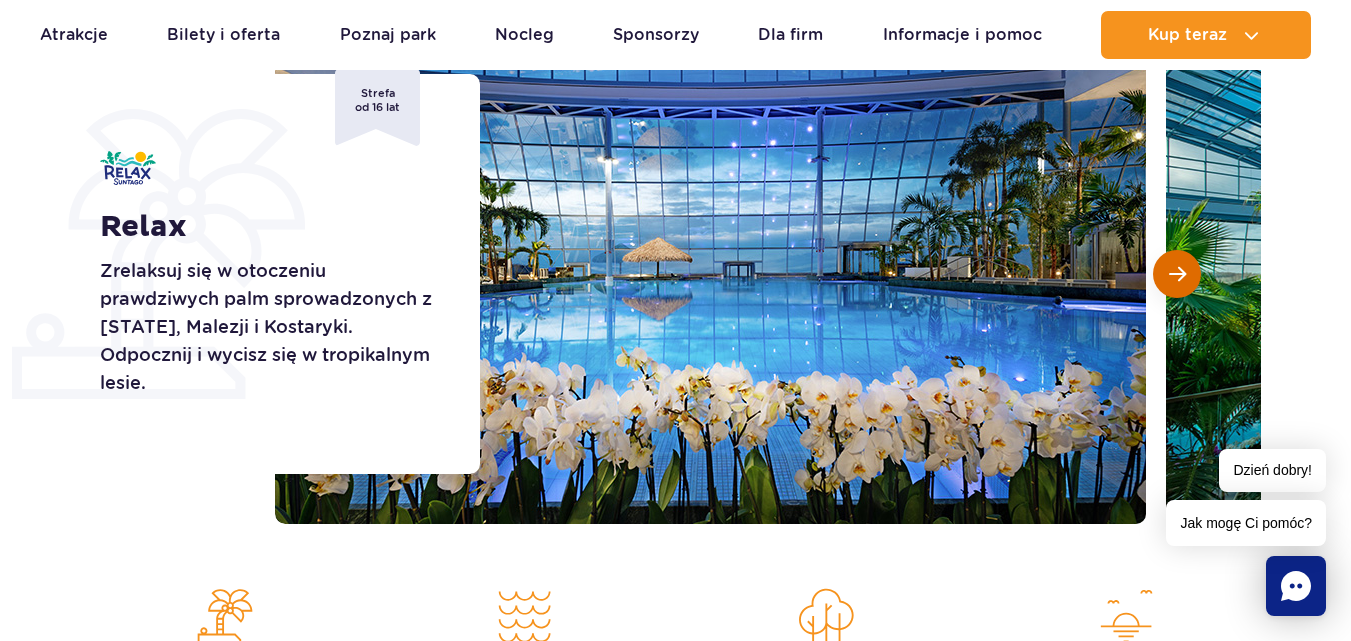 click at bounding box center (1177, 274) 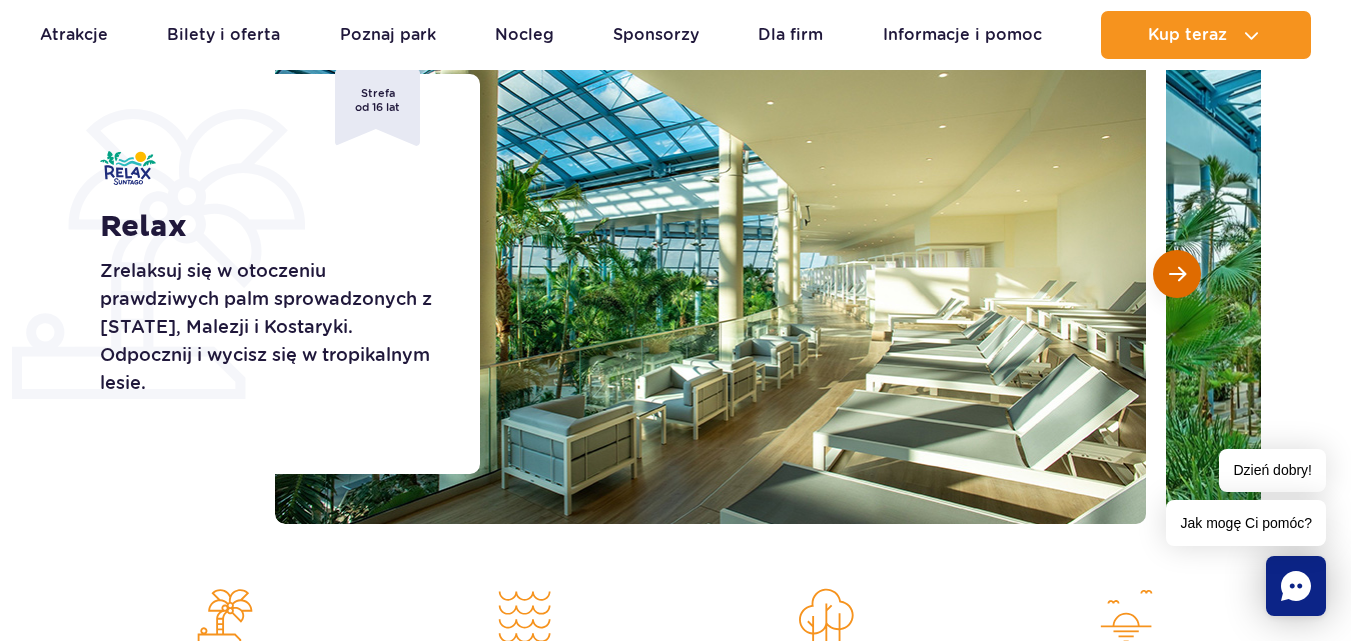 click at bounding box center (1177, 274) 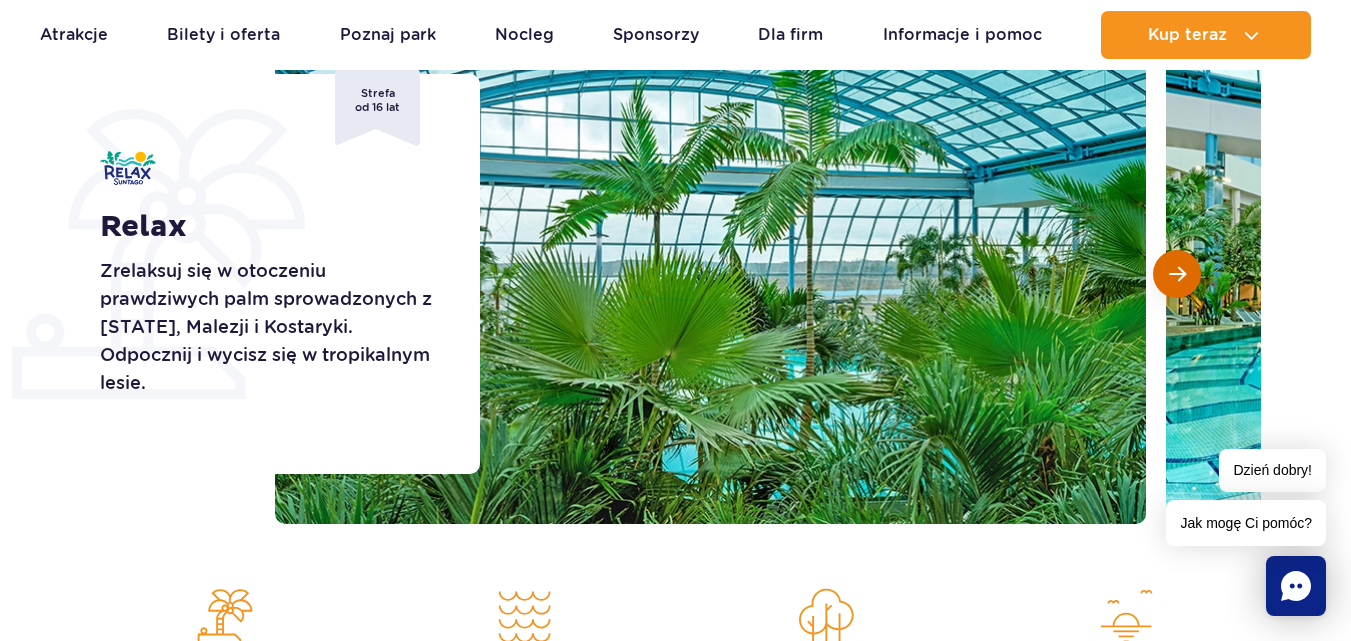 click at bounding box center [1177, 274] 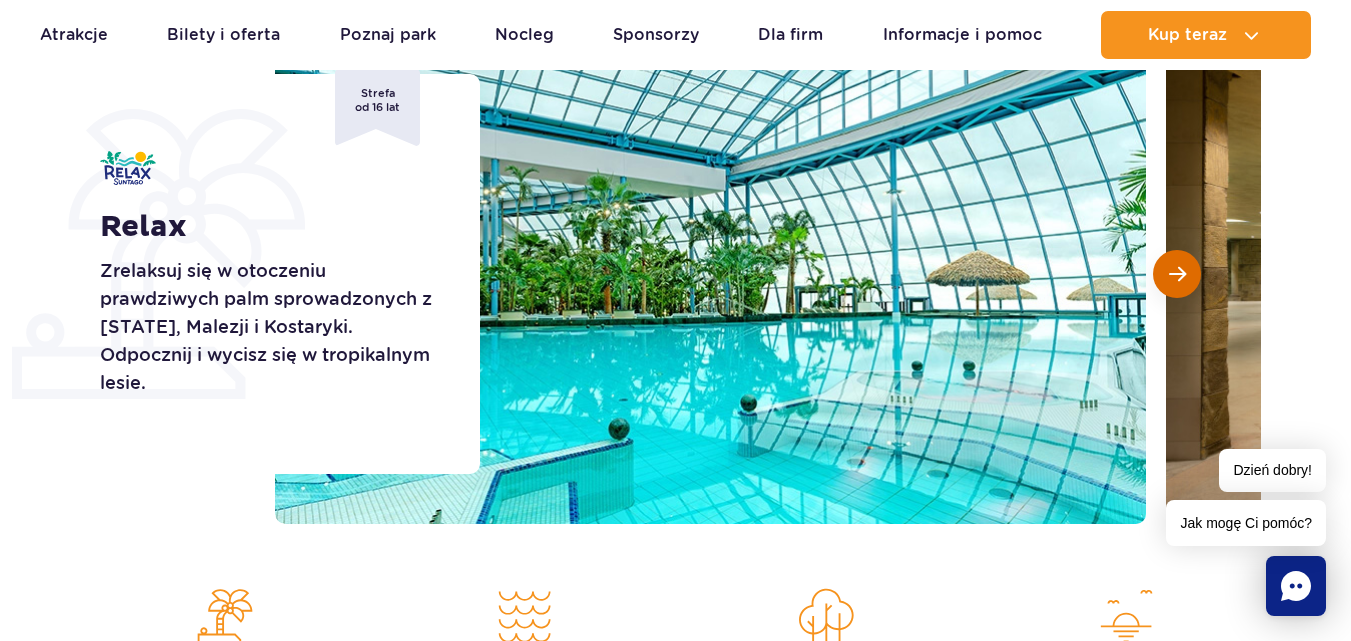 click at bounding box center (1177, 274) 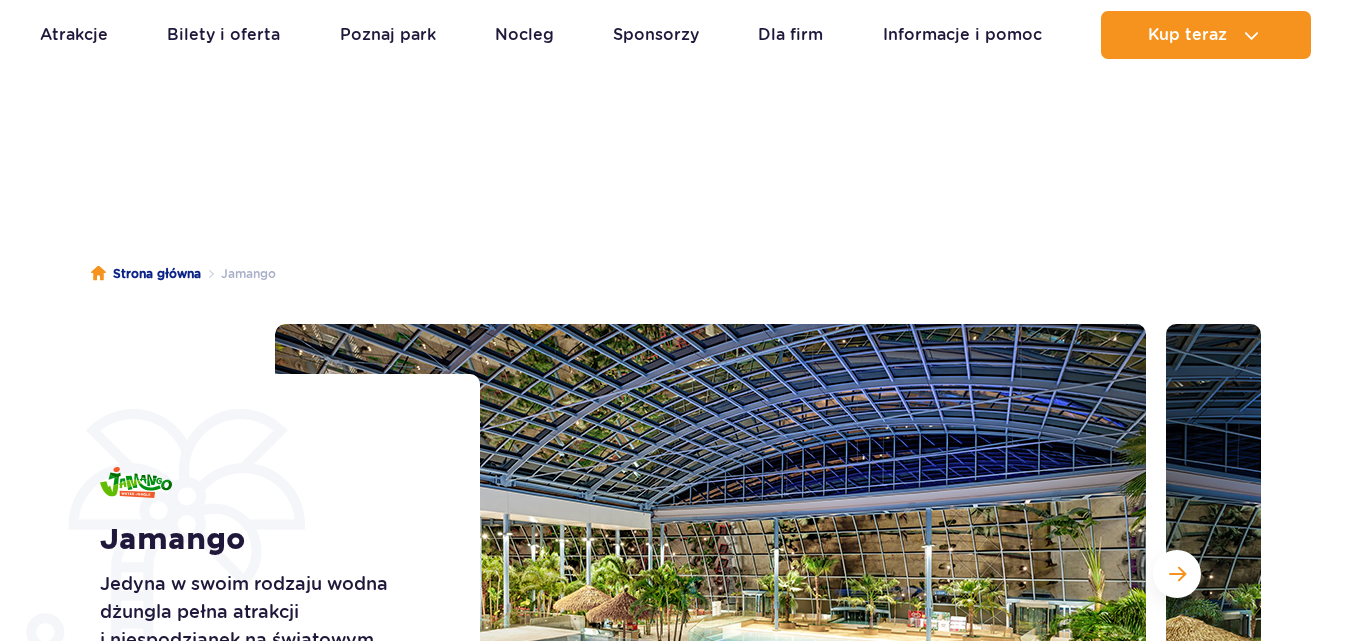 scroll, scrollTop: 300, scrollLeft: 0, axis: vertical 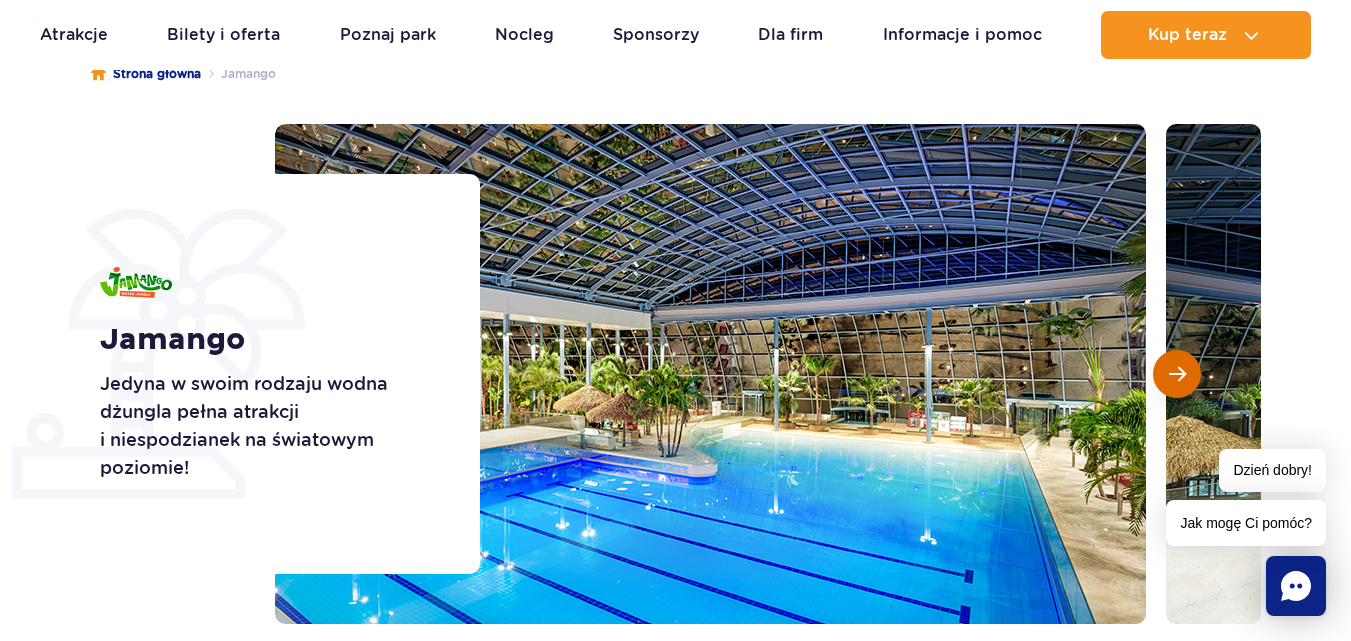 click at bounding box center [1177, 374] 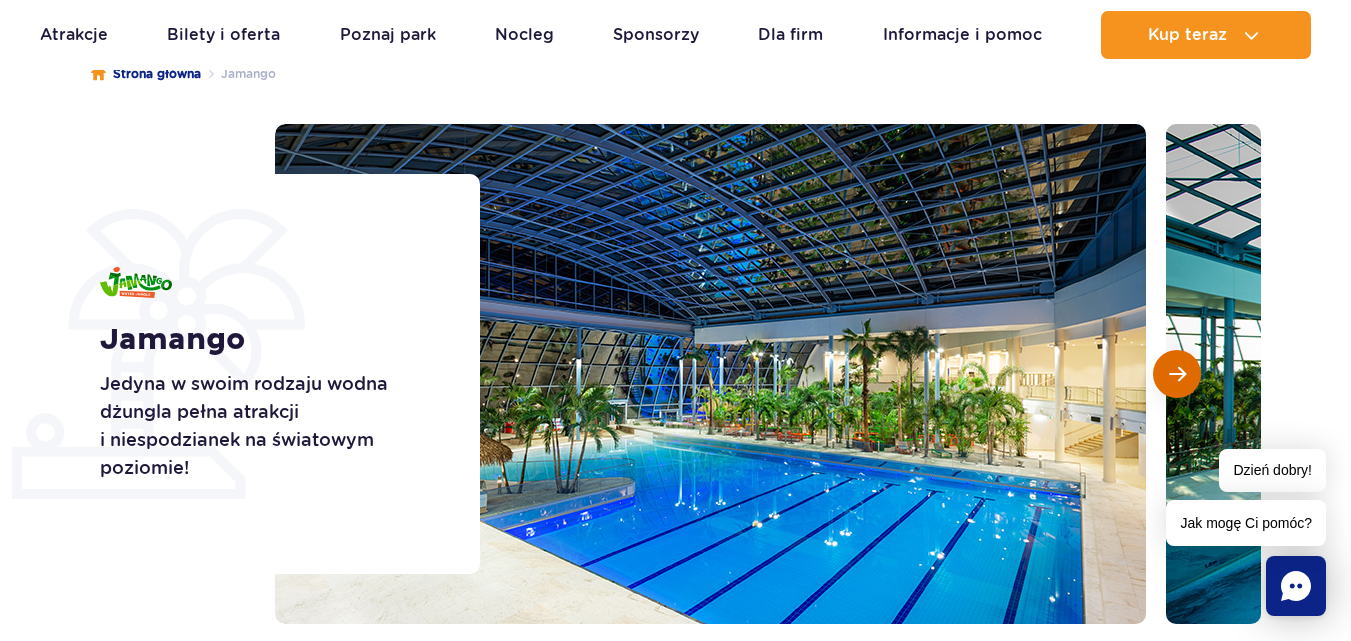 click at bounding box center (1177, 374) 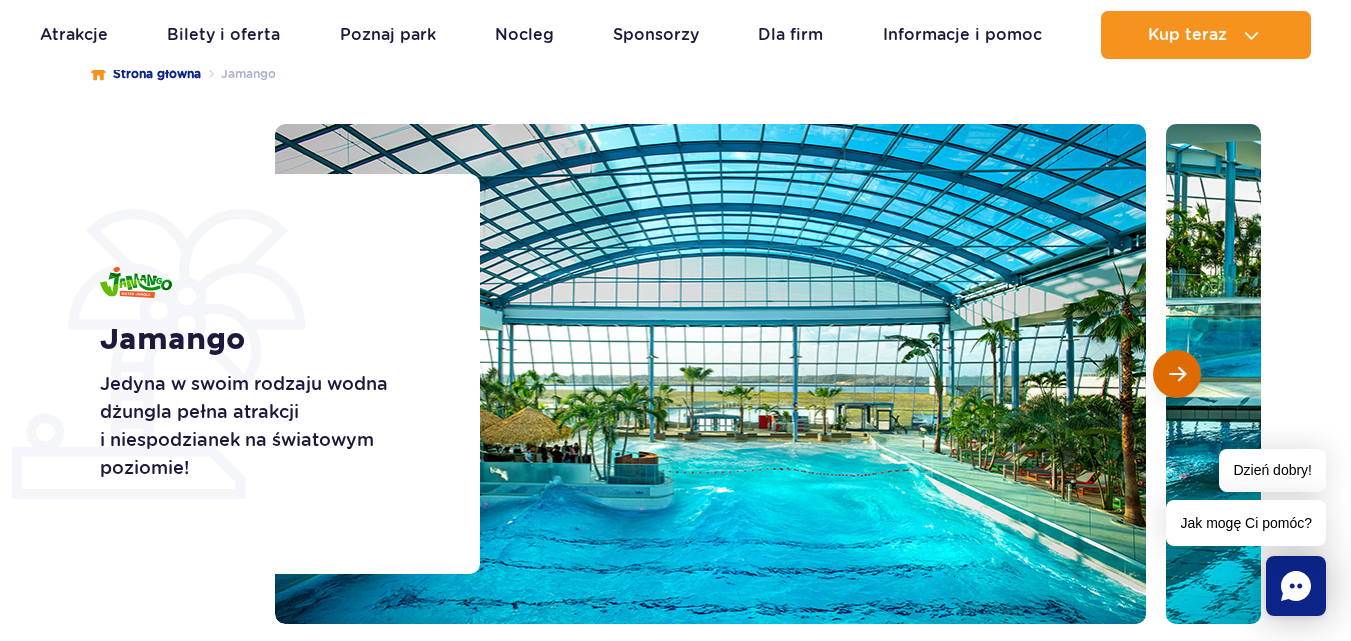 click at bounding box center (1177, 374) 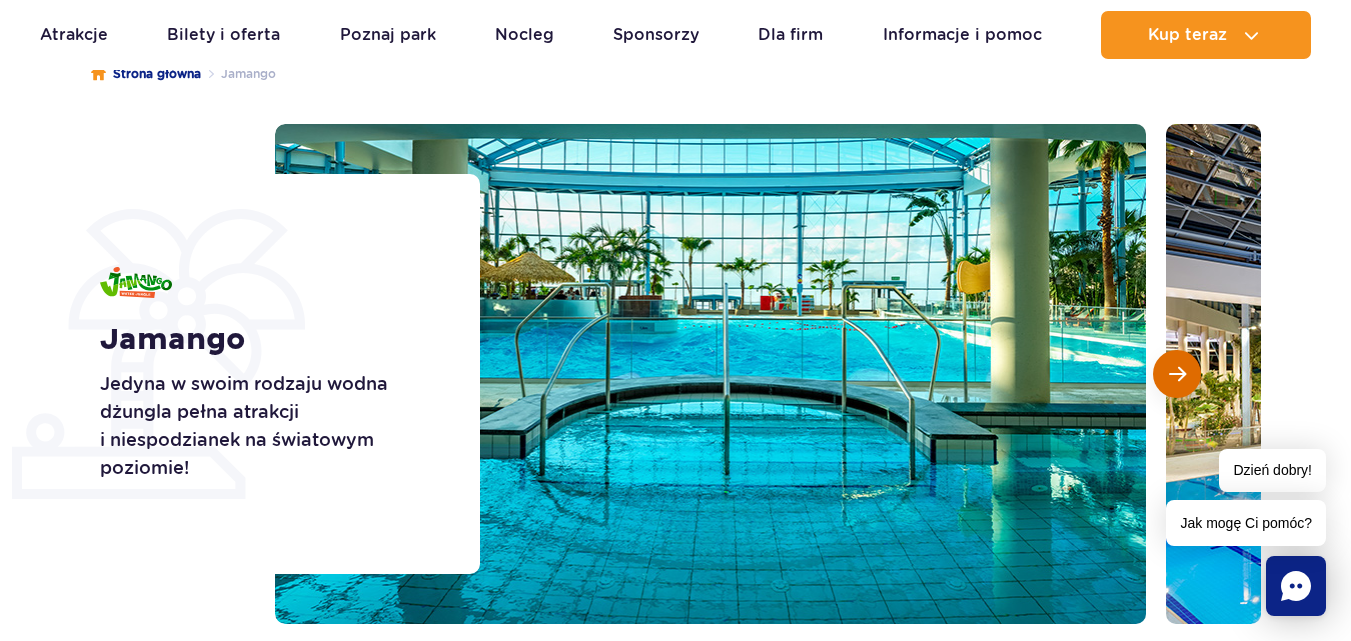 click at bounding box center (1177, 374) 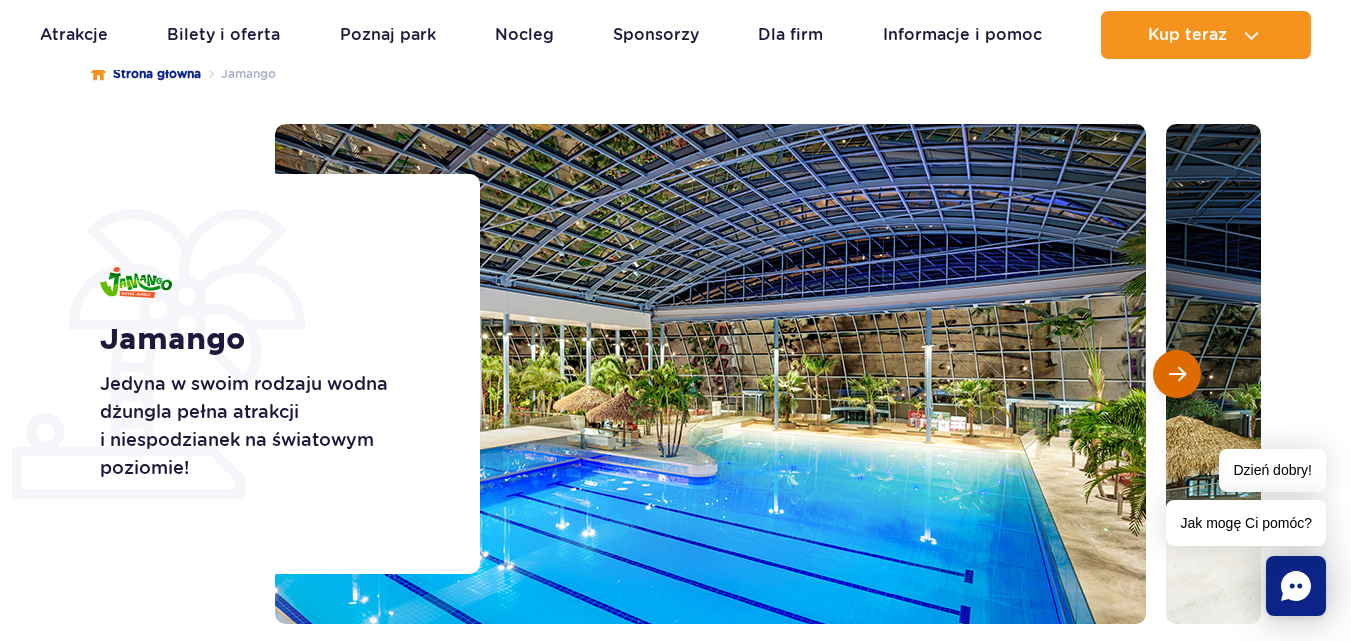 click at bounding box center (1177, 374) 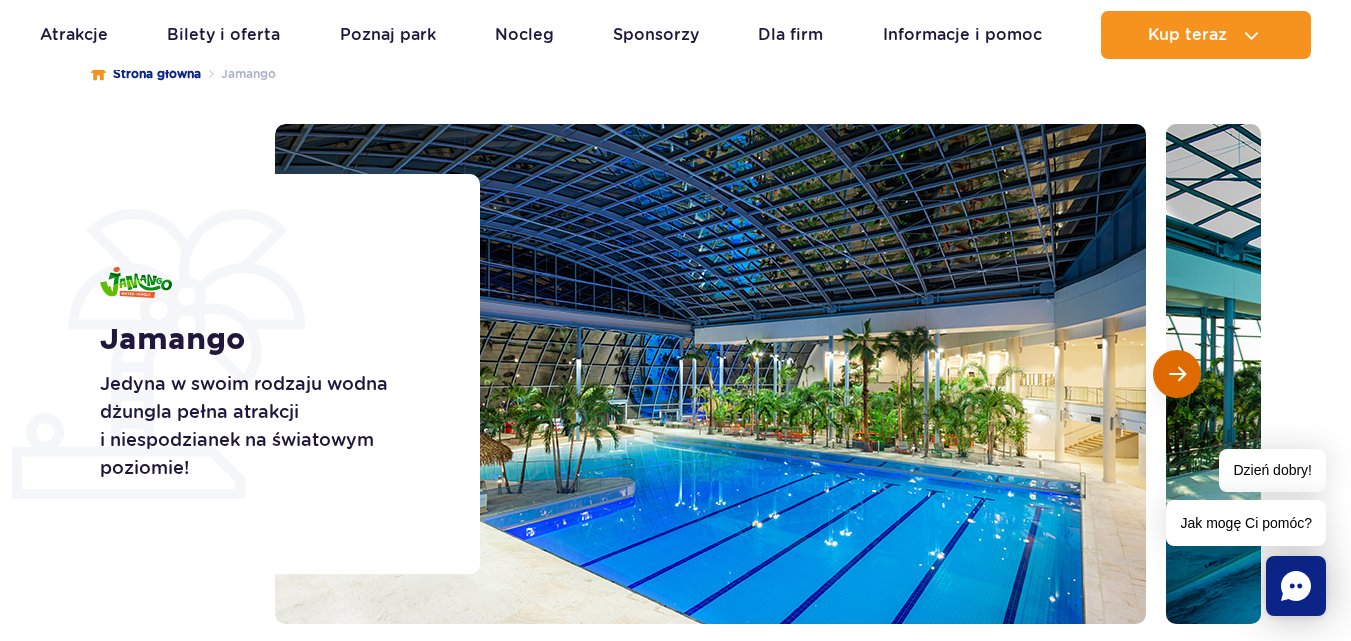 click at bounding box center [1177, 374] 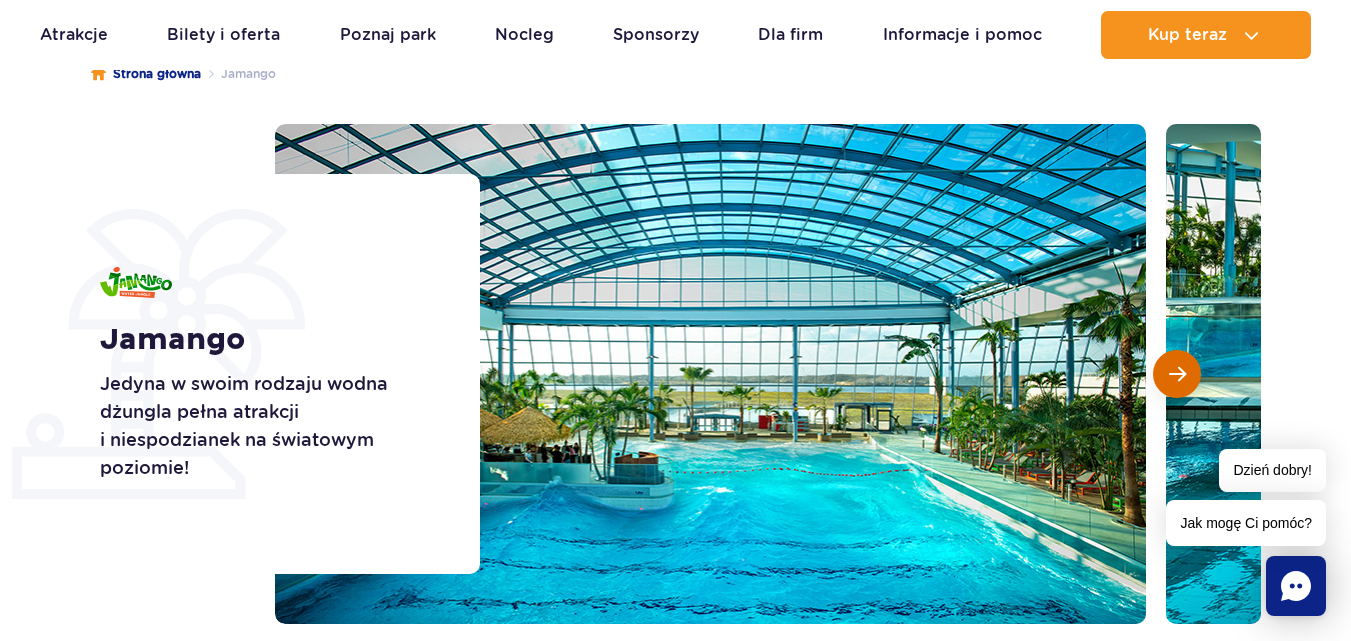 click at bounding box center (1177, 374) 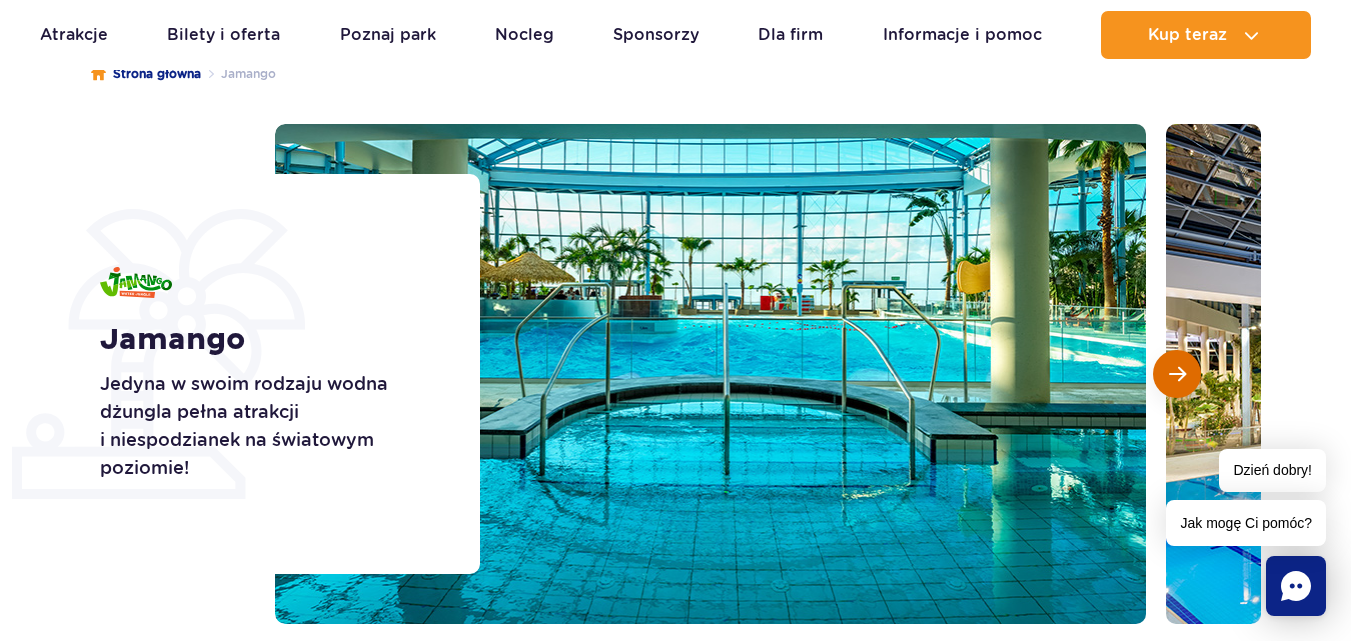 click at bounding box center [1177, 374] 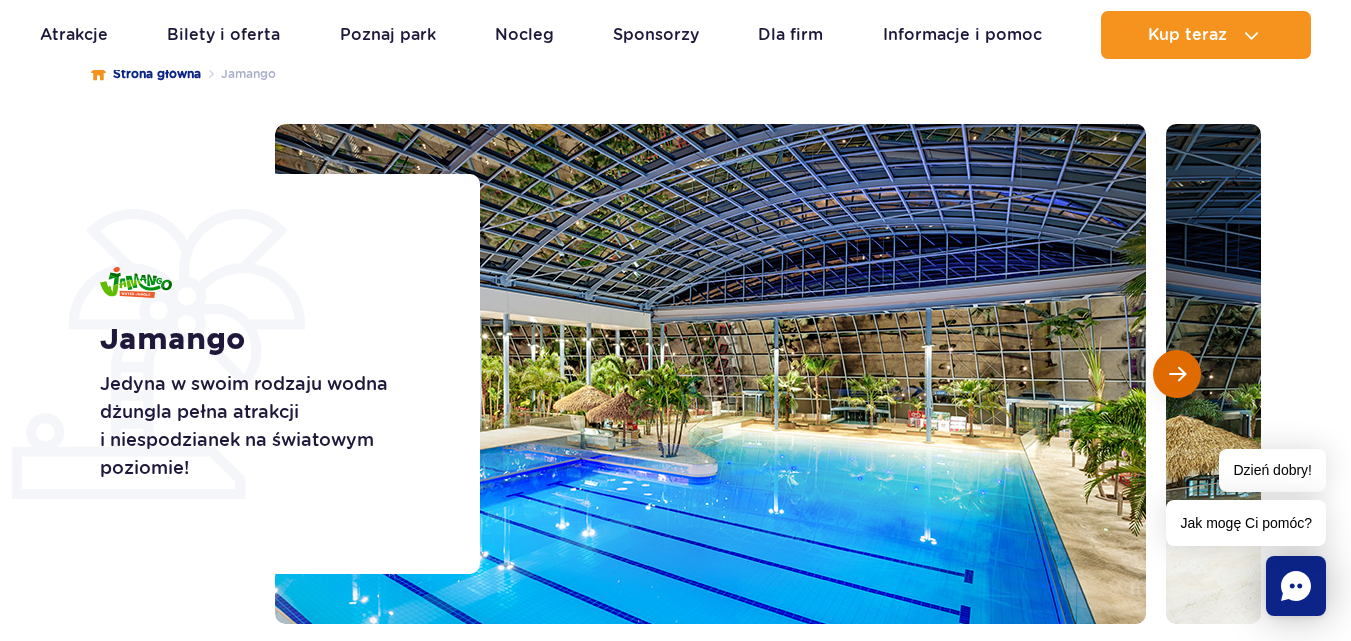 click at bounding box center (1177, 374) 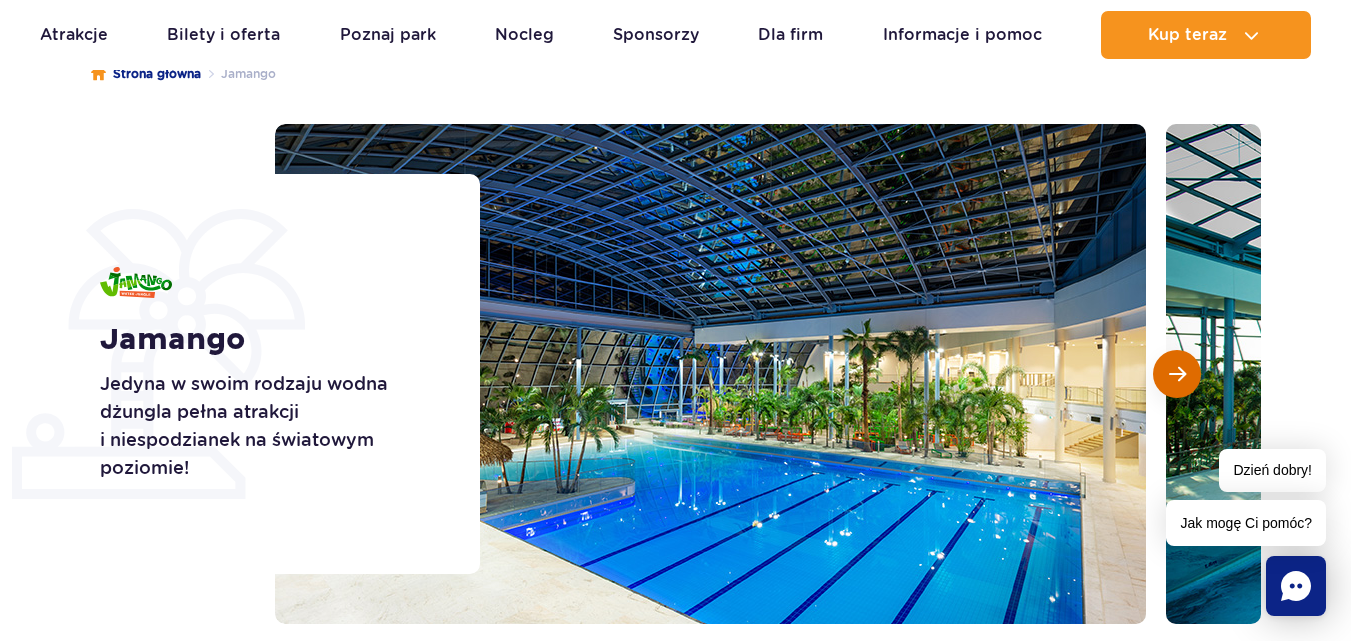 click at bounding box center [1177, 374] 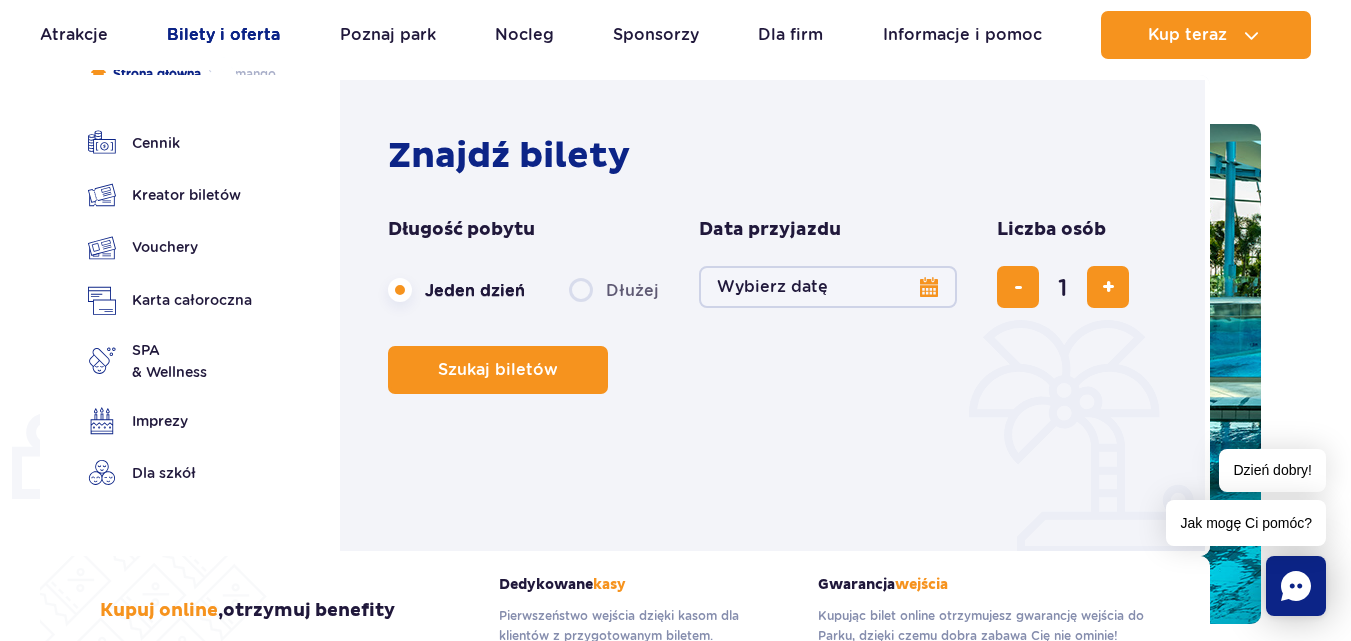 click on "Bilety i oferta" at bounding box center (223, 35) 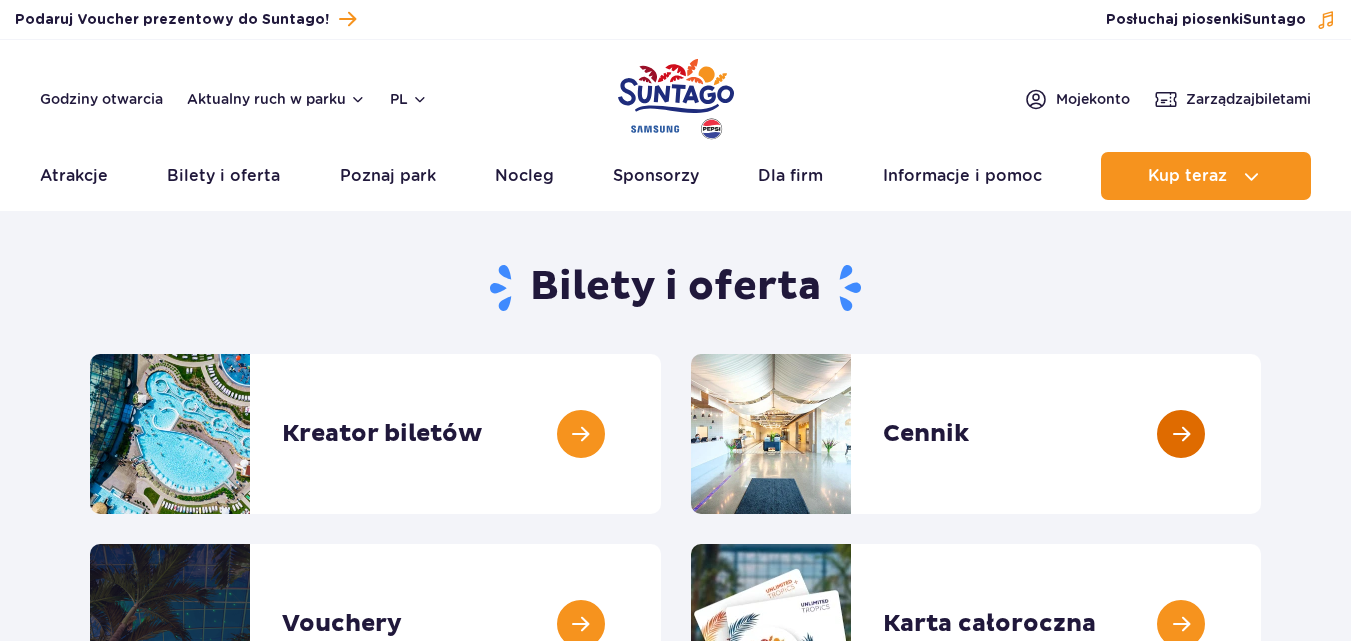scroll, scrollTop: 200, scrollLeft: 0, axis: vertical 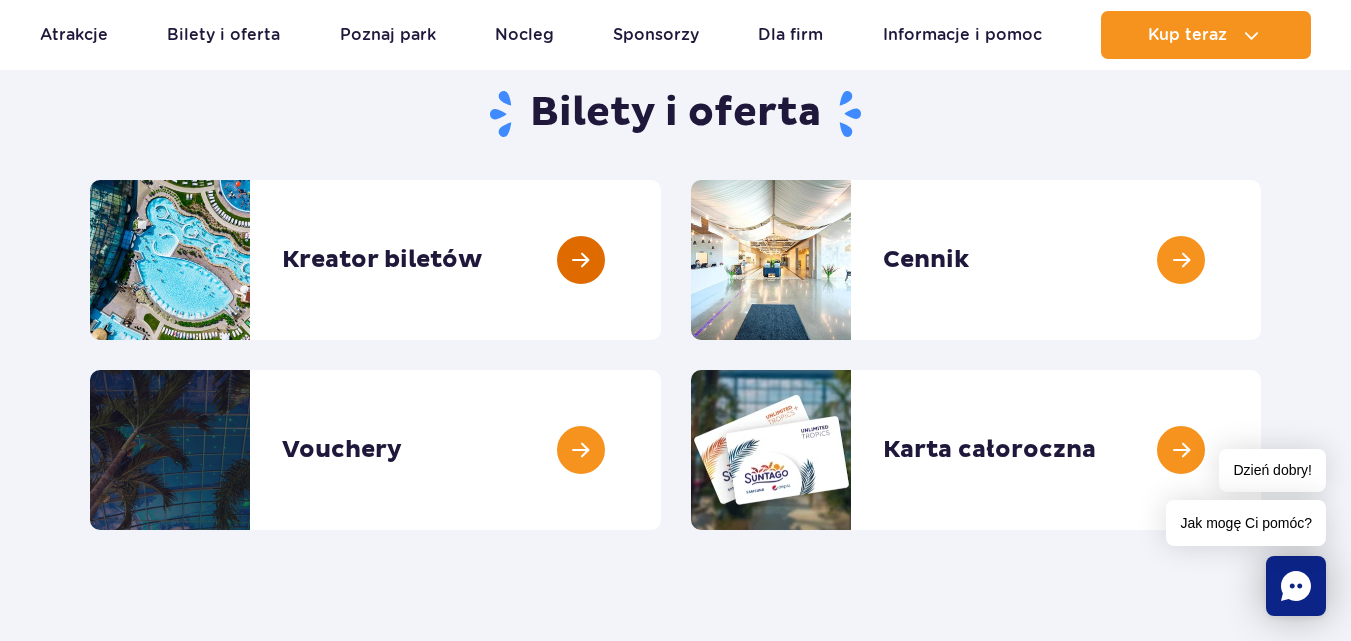 click at bounding box center [661, 260] 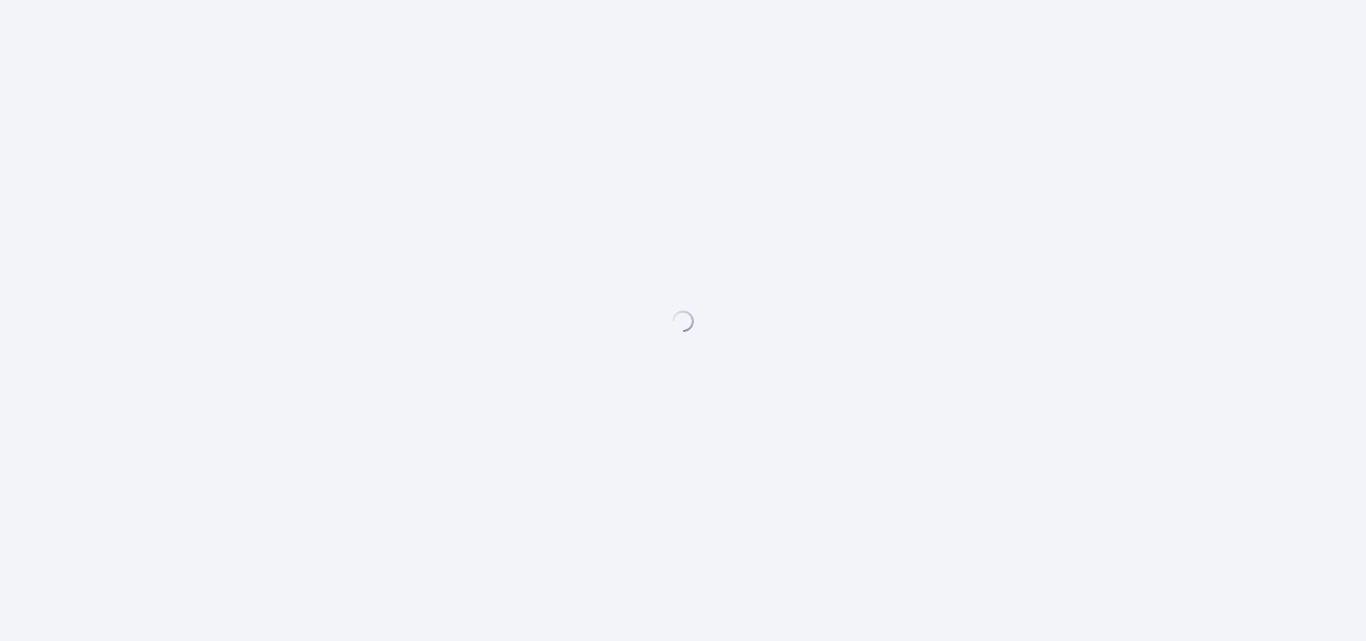 scroll, scrollTop: 0, scrollLeft: 0, axis: both 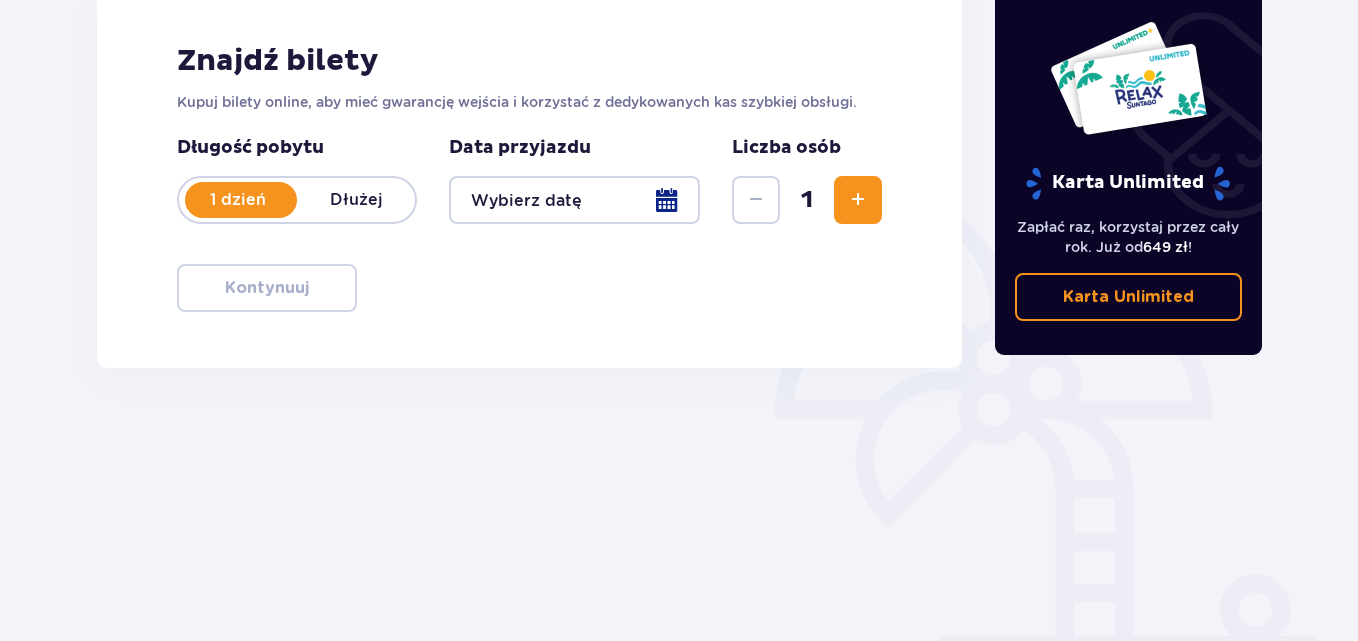 click at bounding box center (574, 200) 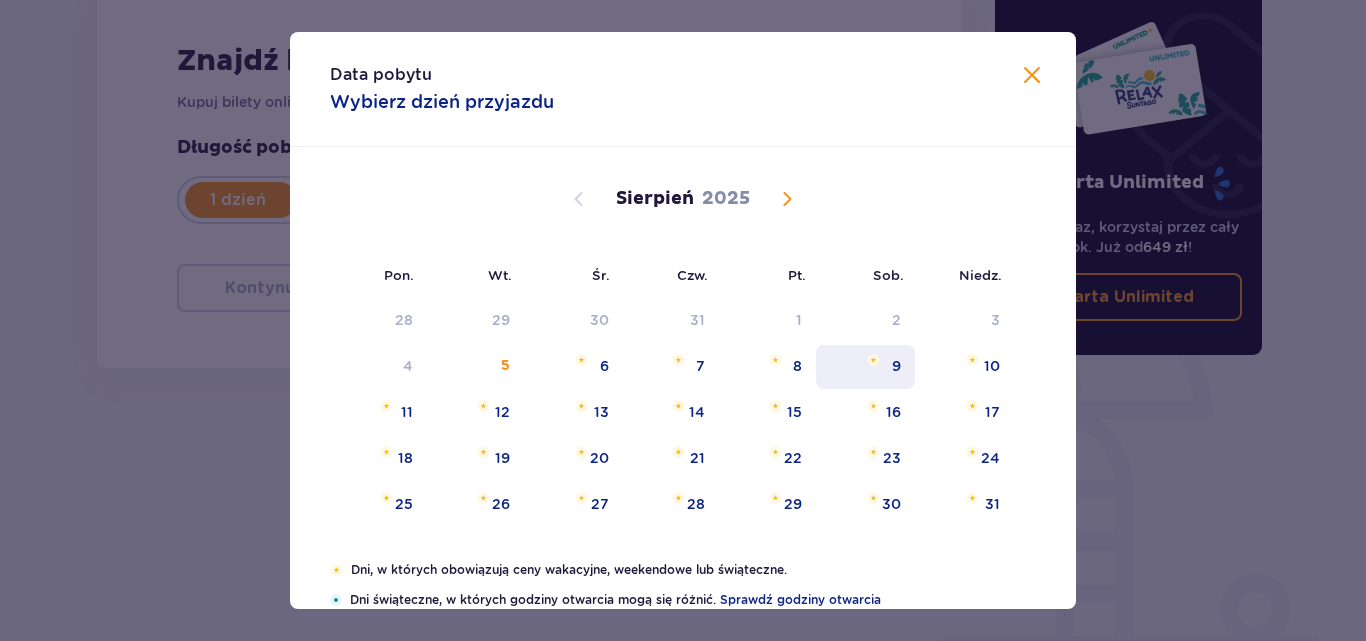 click on "9" at bounding box center (865, 367) 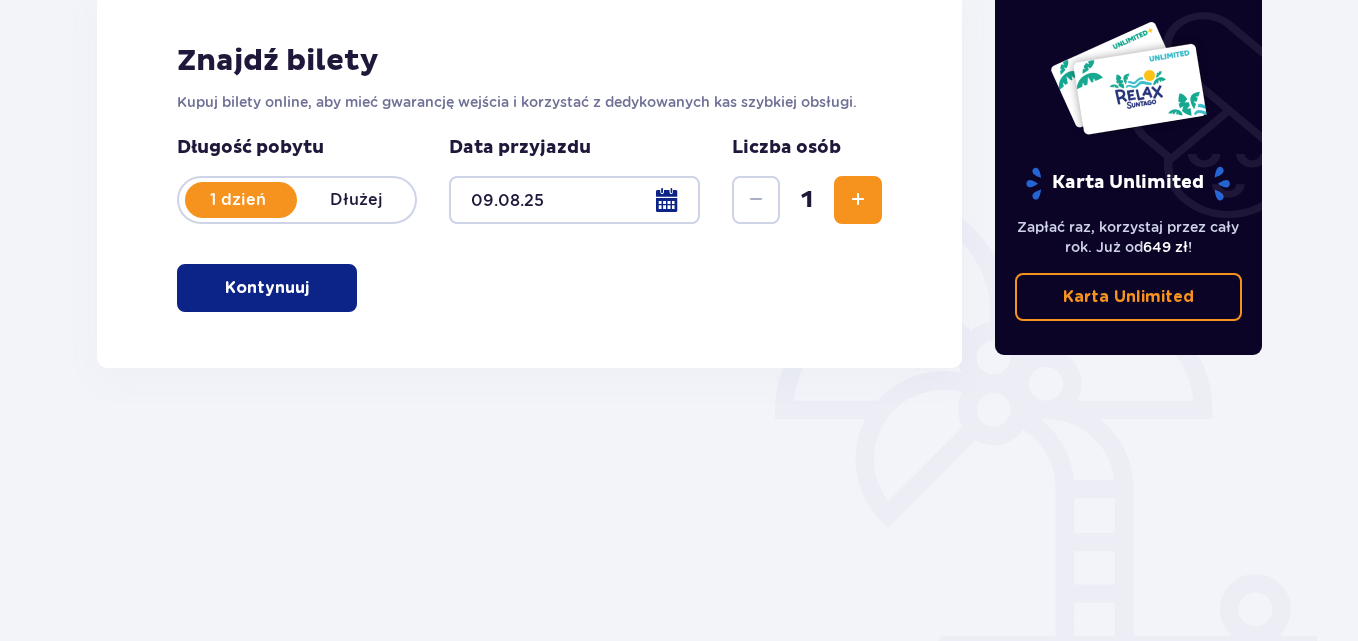 click at bounding box center [858, 200] 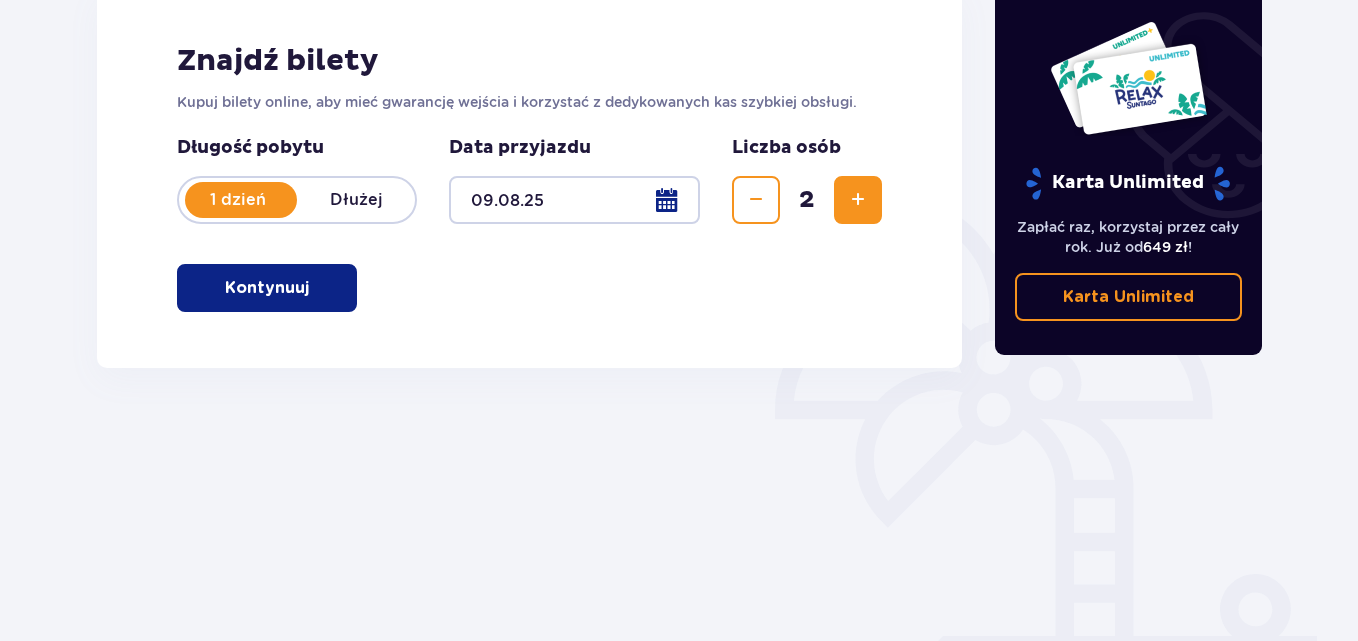 click at bounding box center (858, 200) 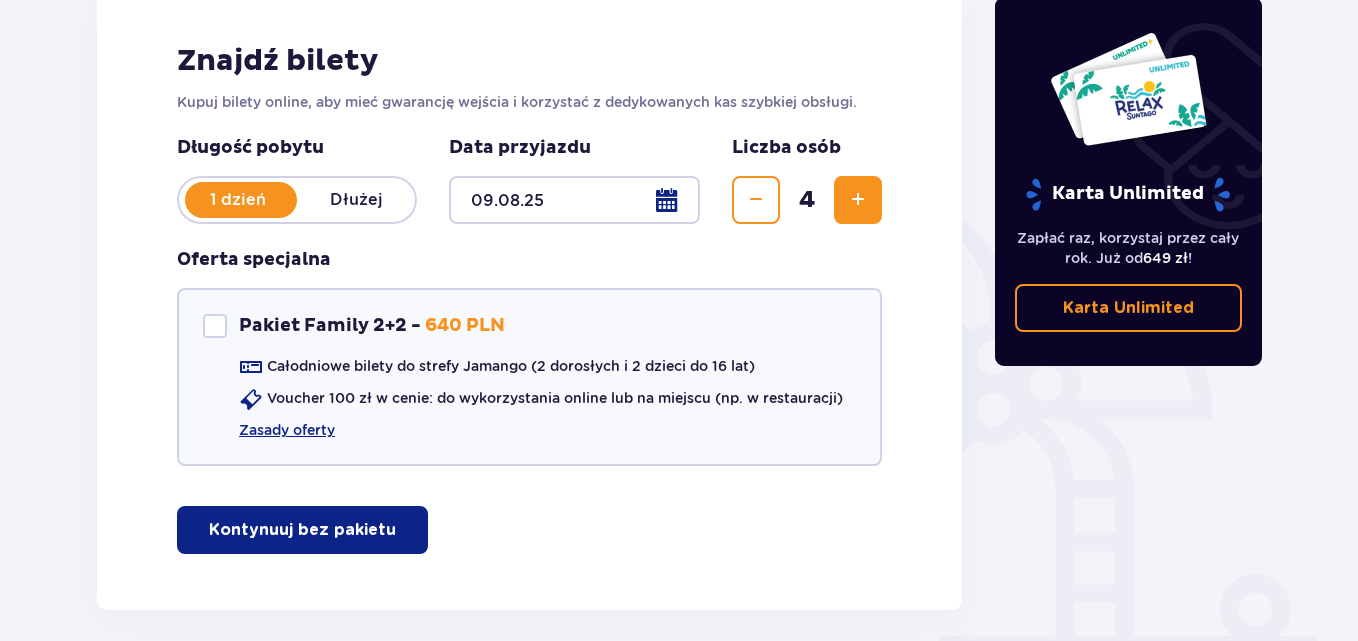 click on "Dłużej" at bounding box center (356, 200) 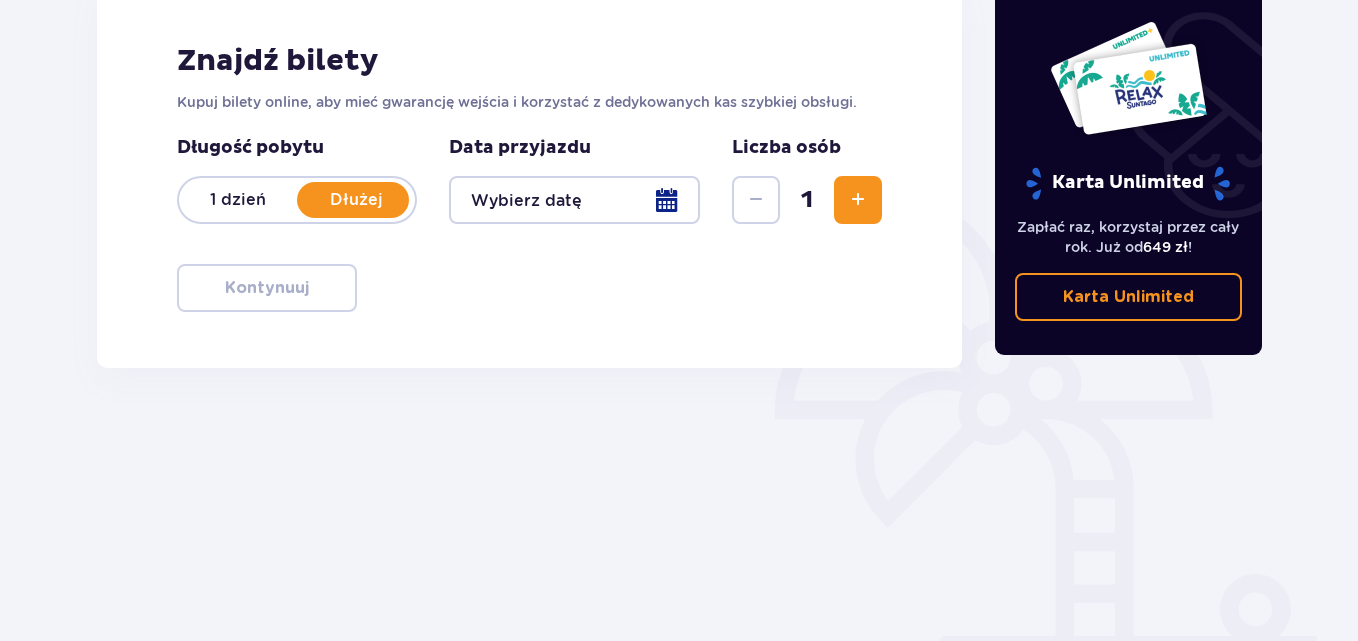 click on "1 dzień" at bounding box center [238, 200] 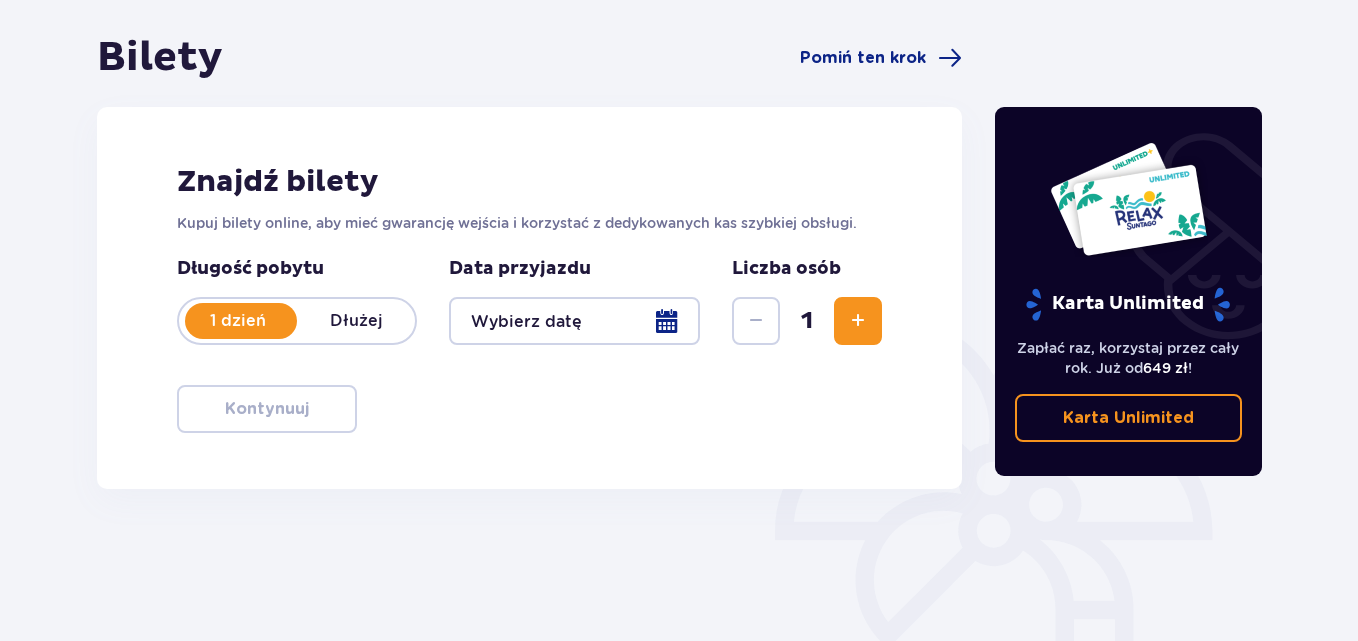 scroll, scrollTop: 178, scrollLeft: 0, axis: vertical 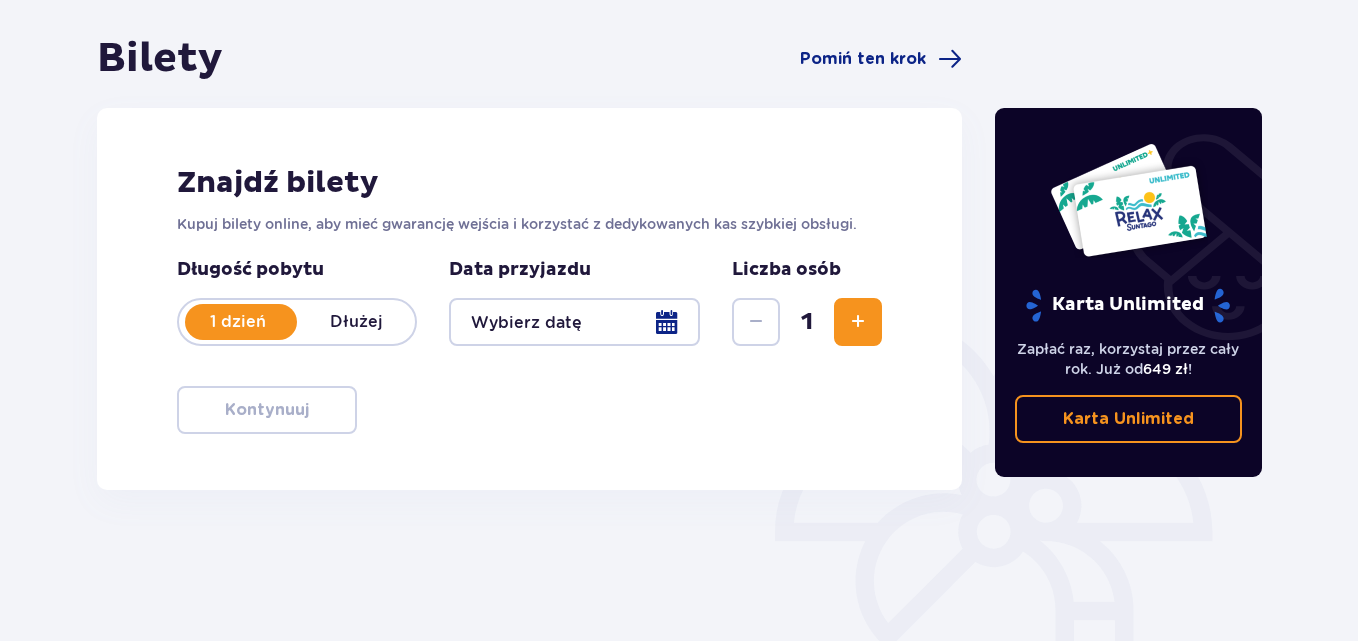 click at bounding box center (574, 322) 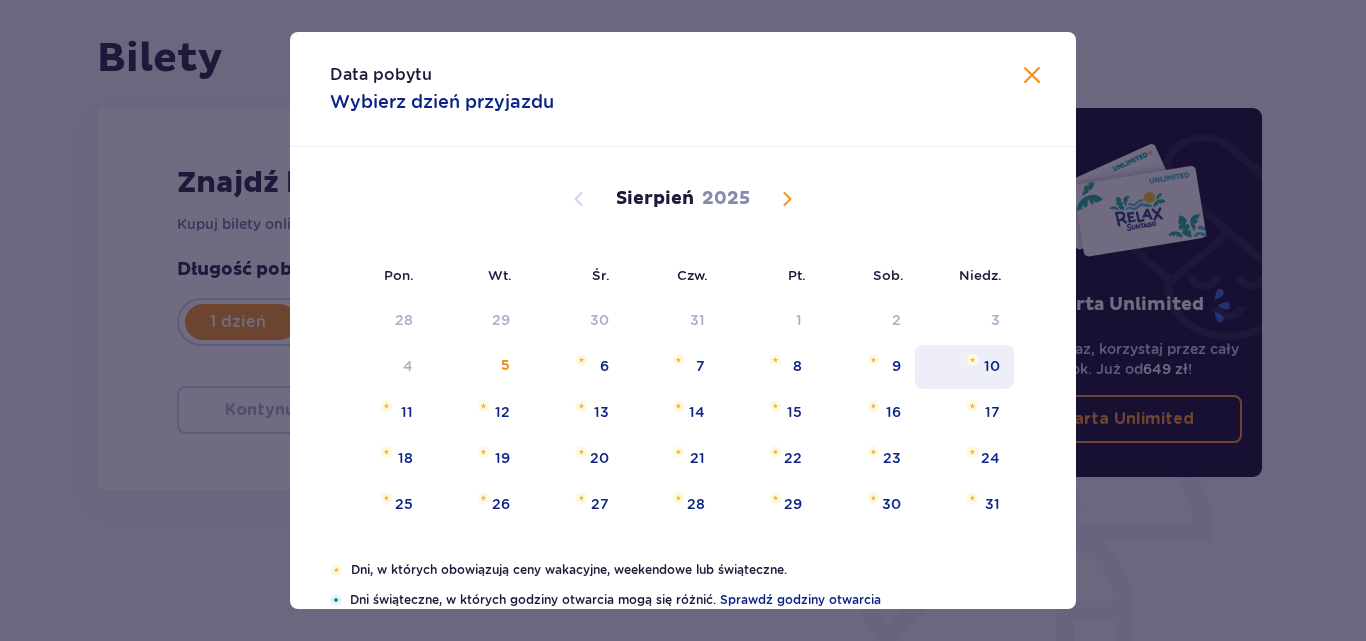 click on "10" at bounding box center (964, 367) 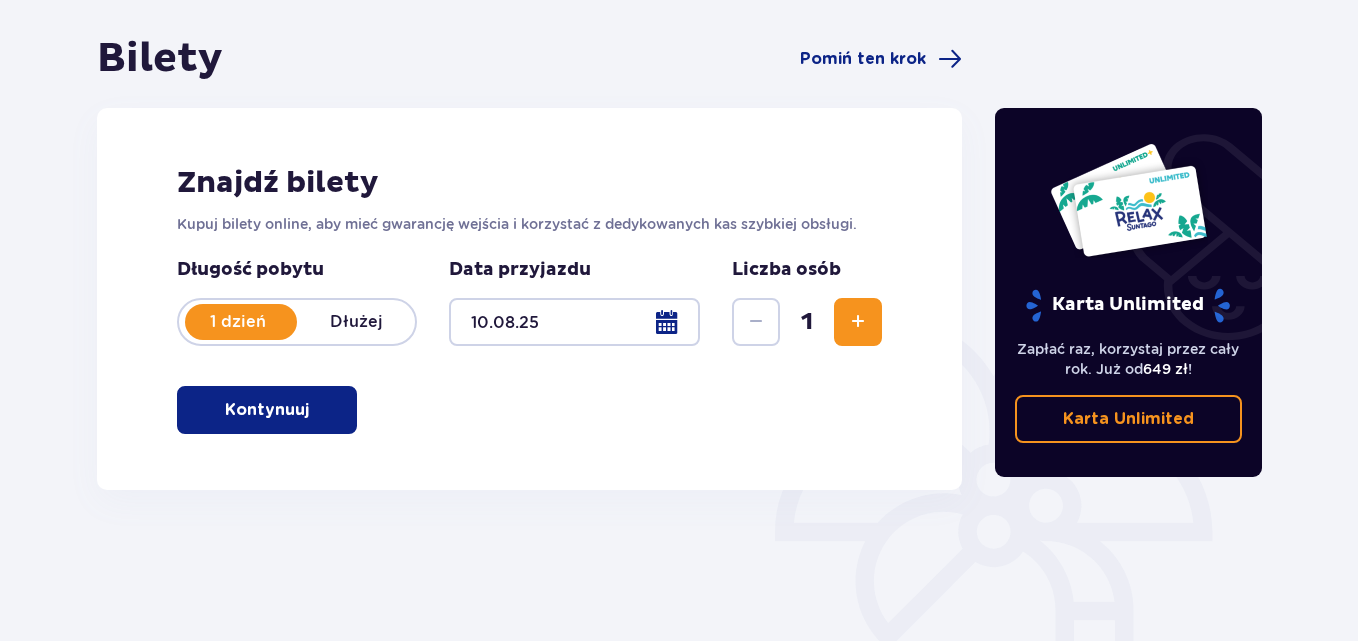 click at bounding box center [574, 322] 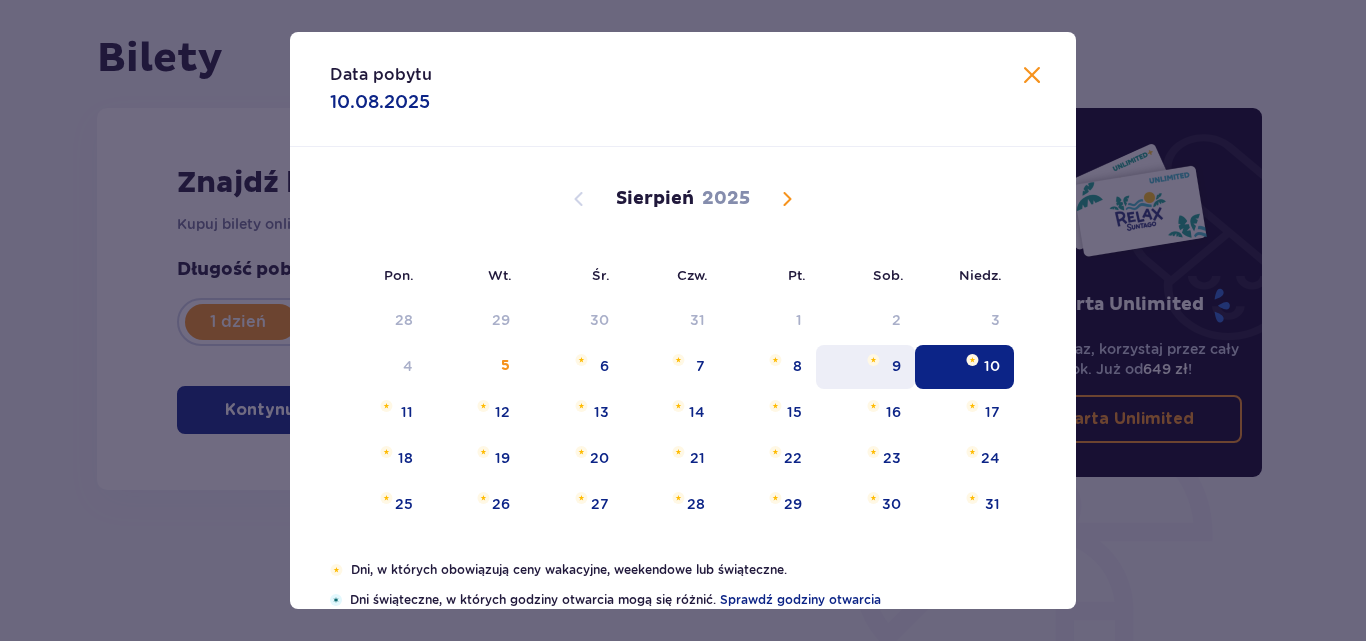 click on "9" at bounding box center [865, 367] 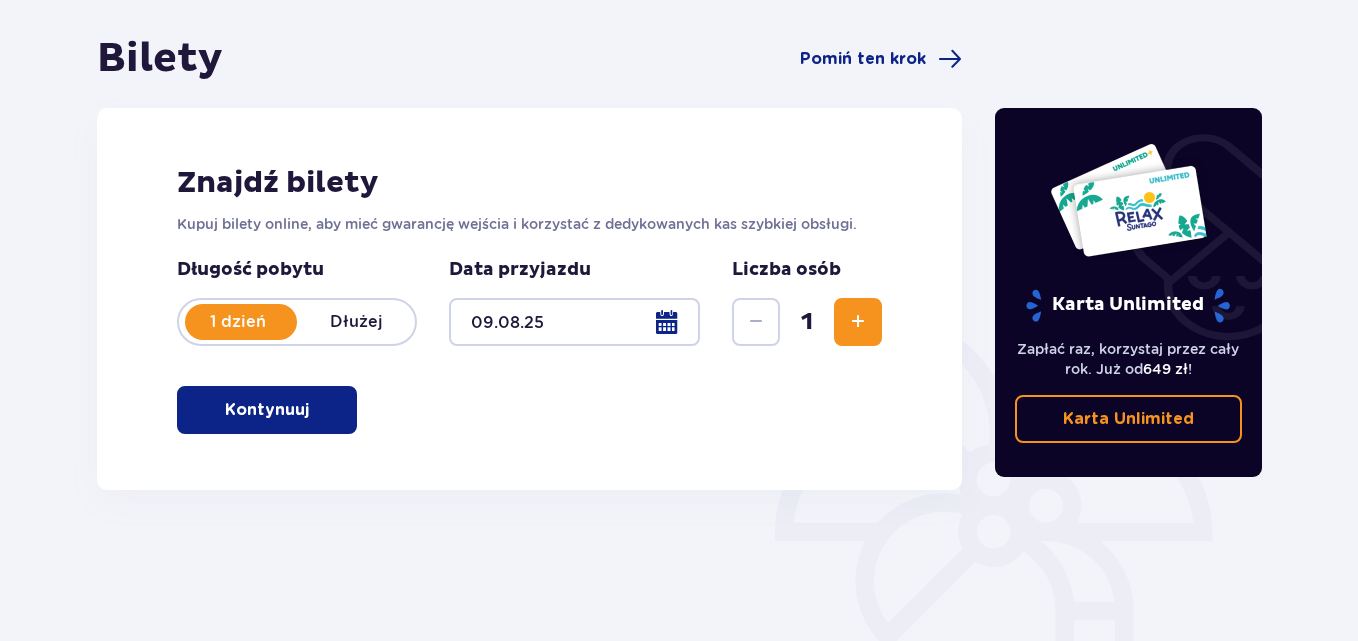 click at bounding box center (858, 322) 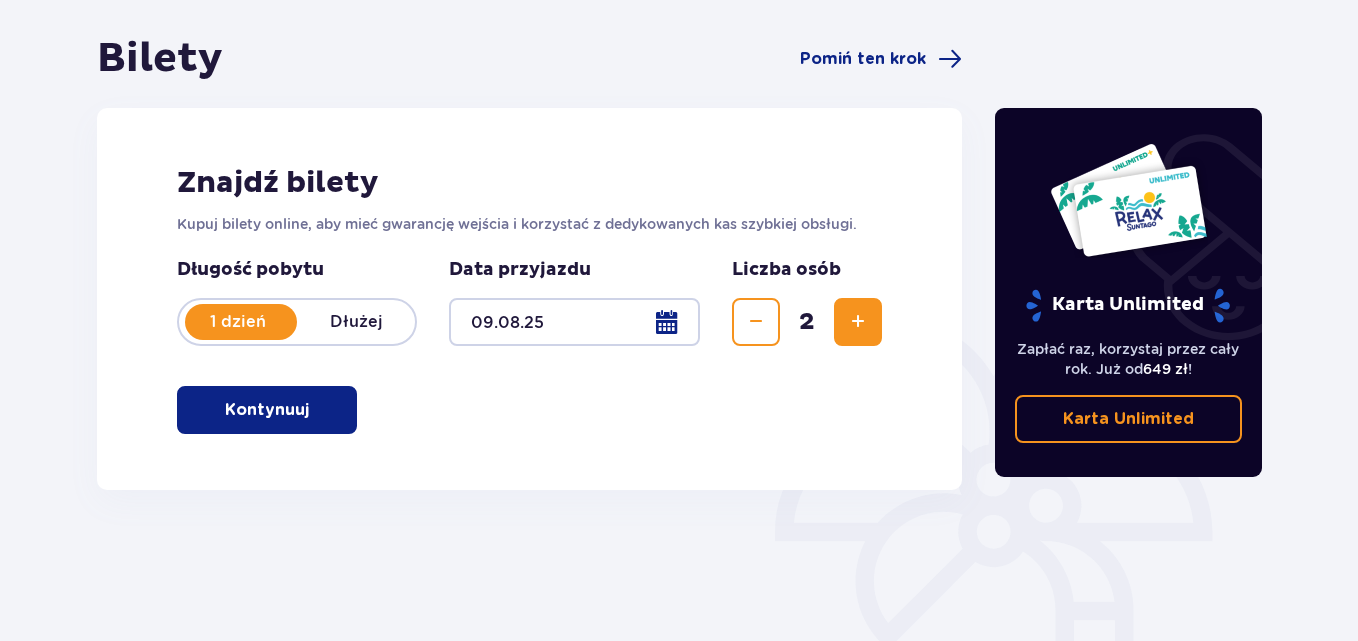 click at bounding box center [858, 322] 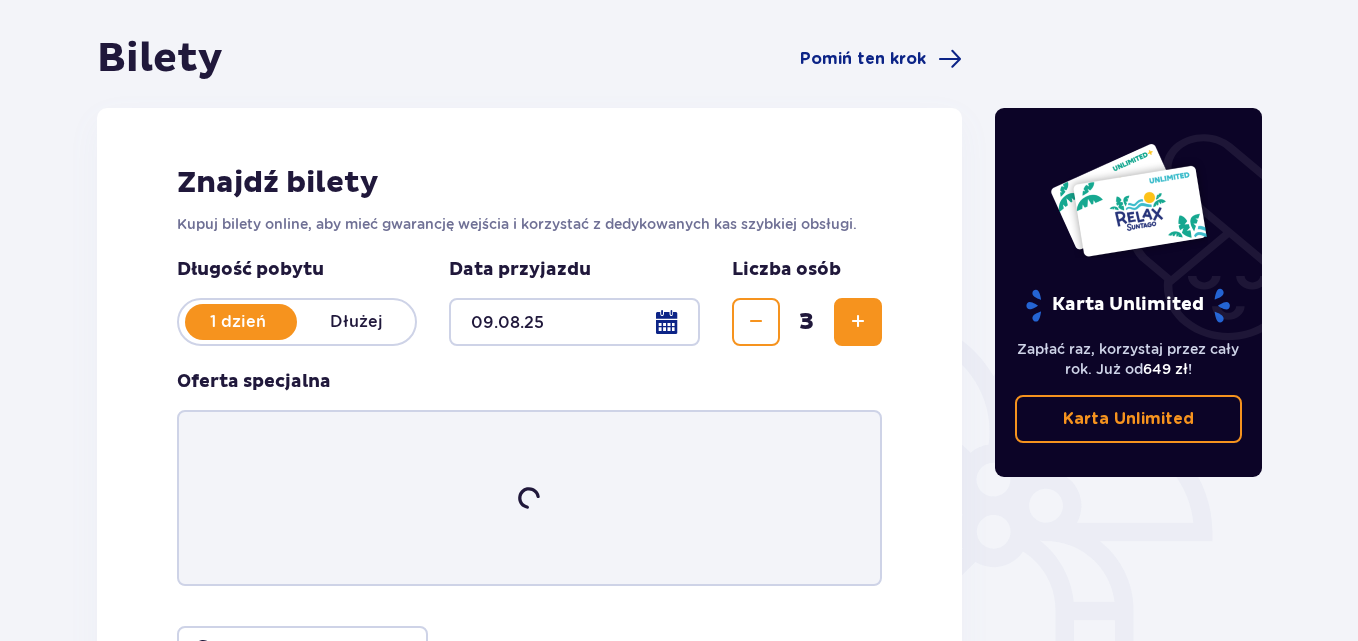click at bounding box center (858, 322) 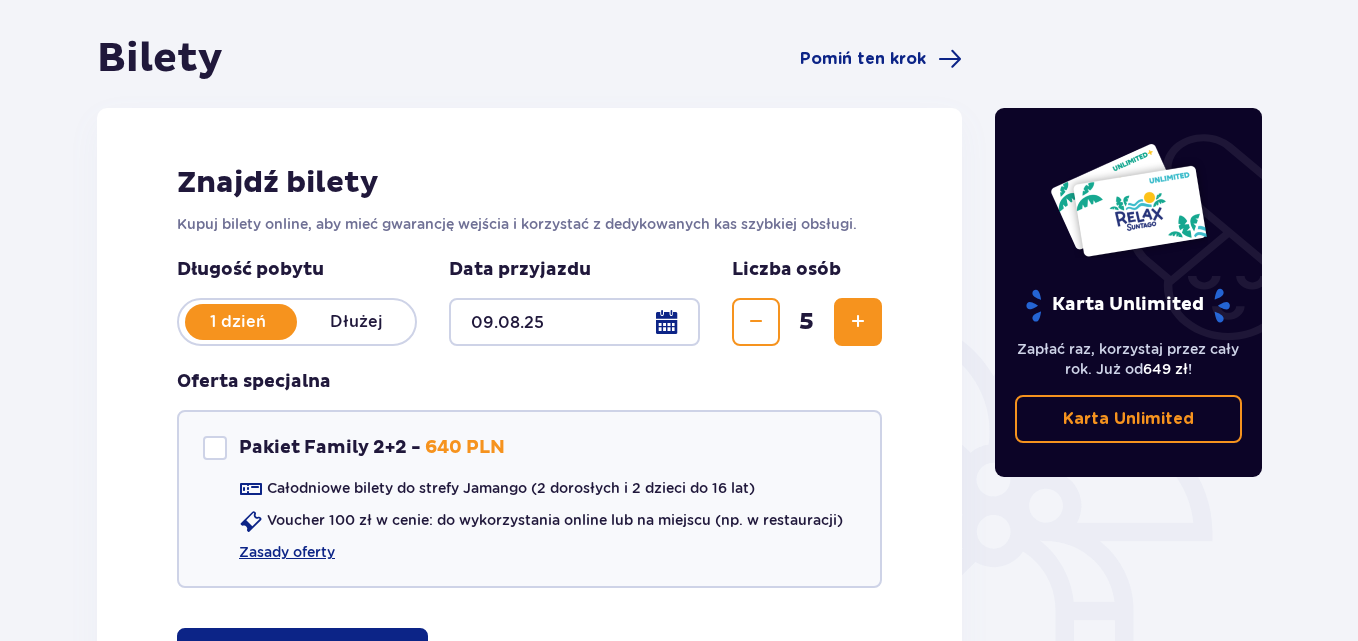 click at bounding box center [858, 322] 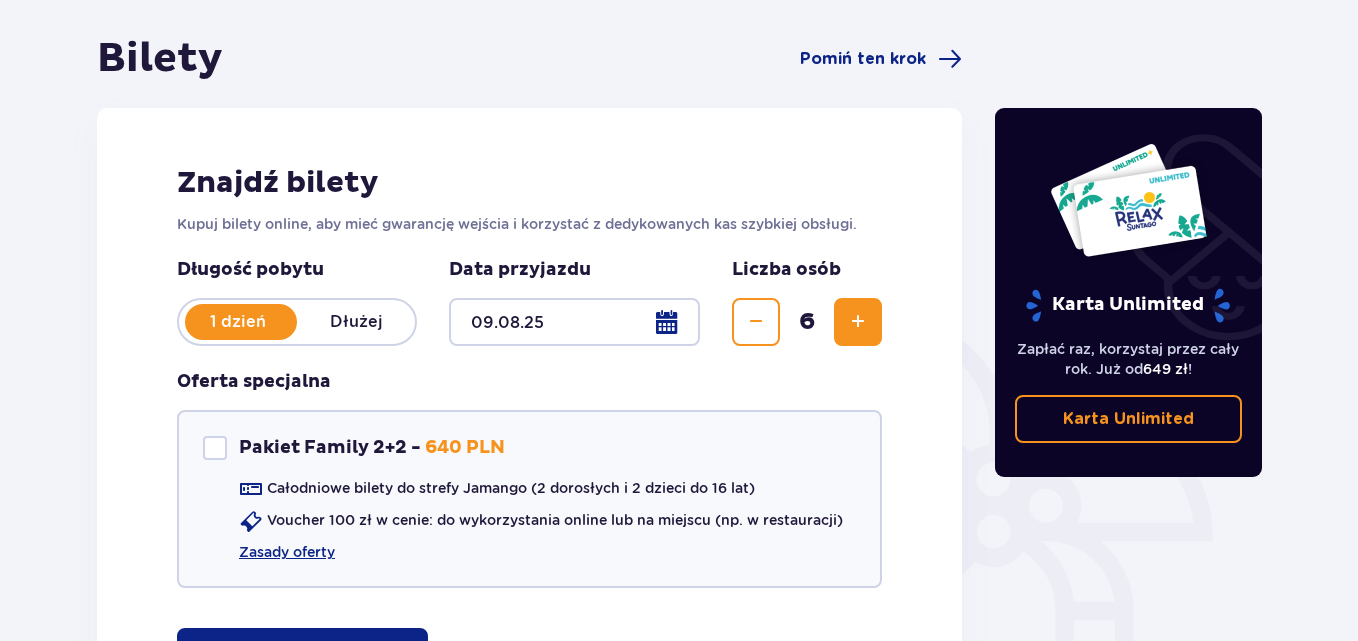 click at bounding box center (756, 322) 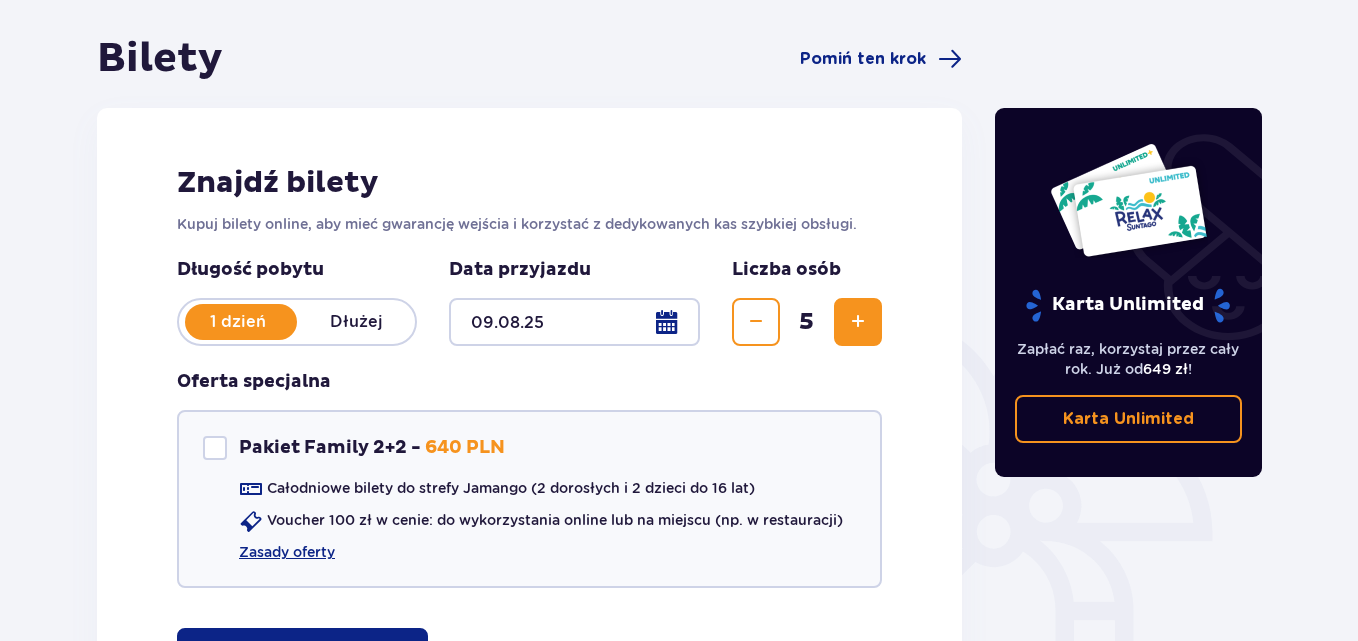 click at bounding box center (756, 322) 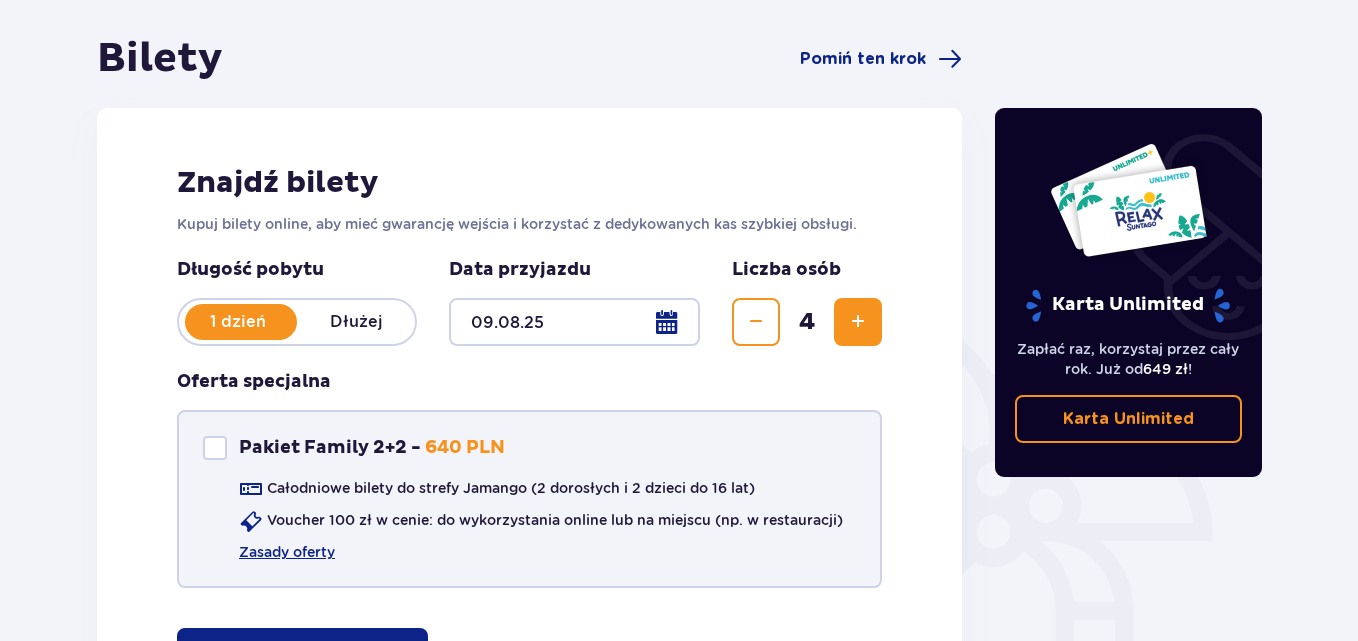 click at bounding box center (215, 448) 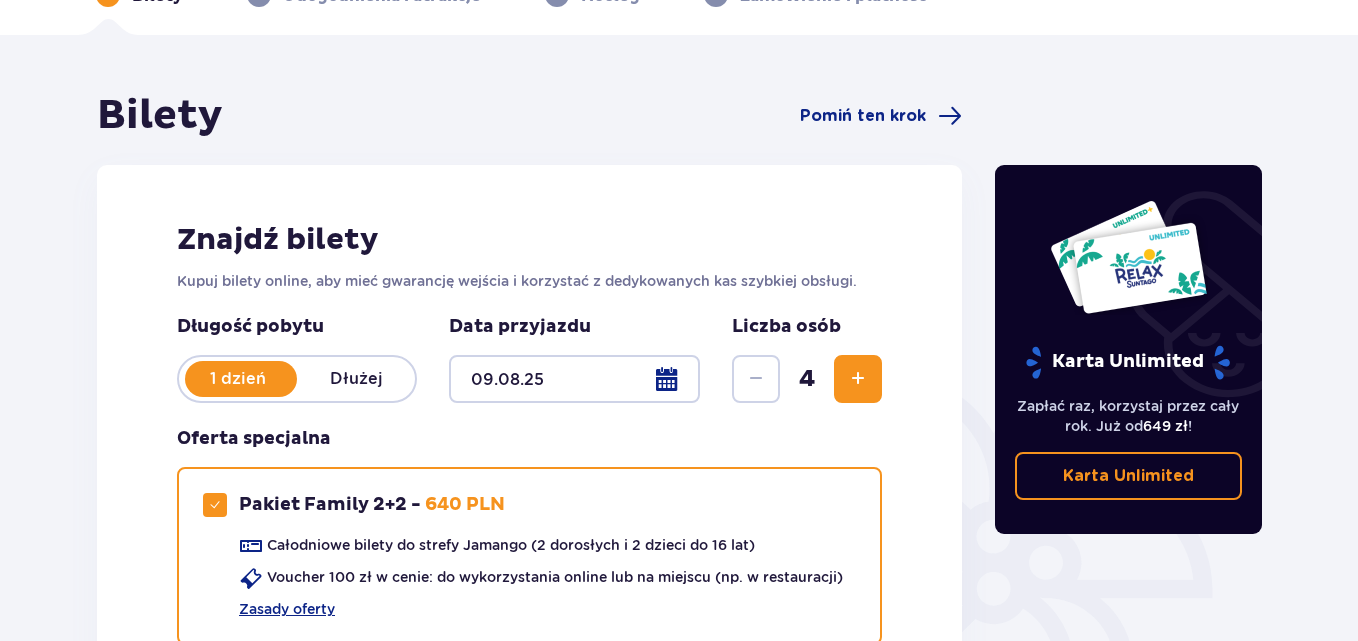 scroll, scrollTop: 0, scrollLeft: 0, axis: both 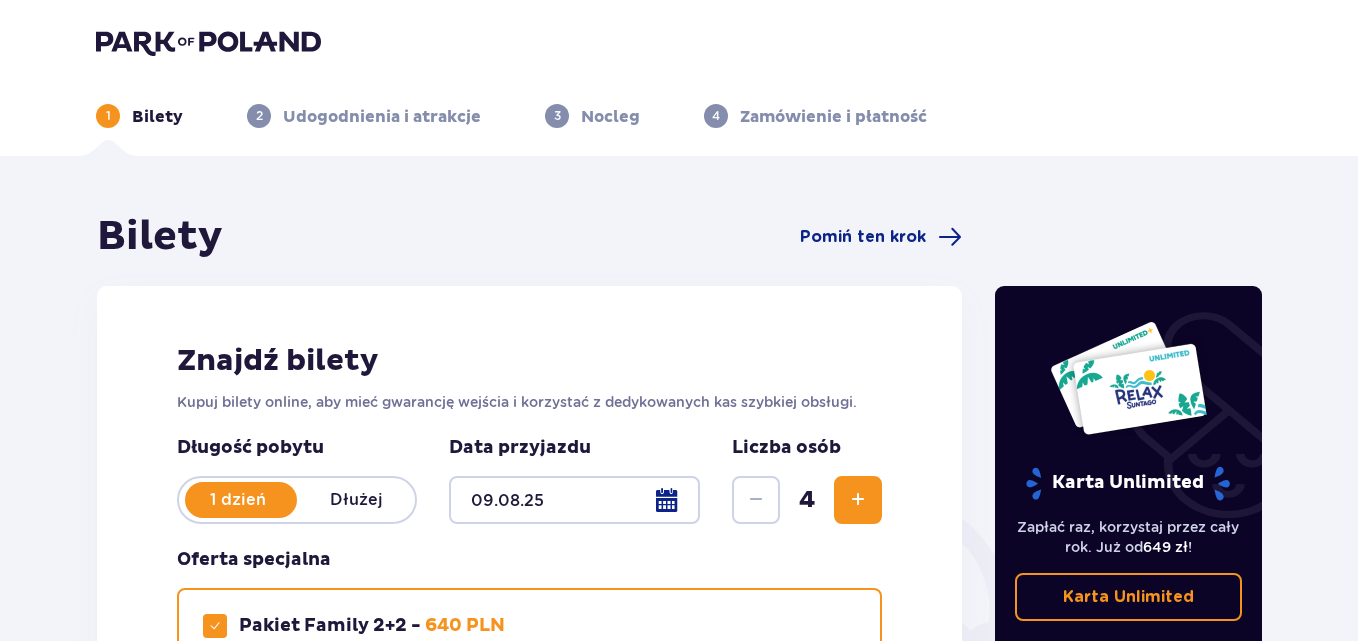 click on "Nocleg" at bounding box center (610, 117) 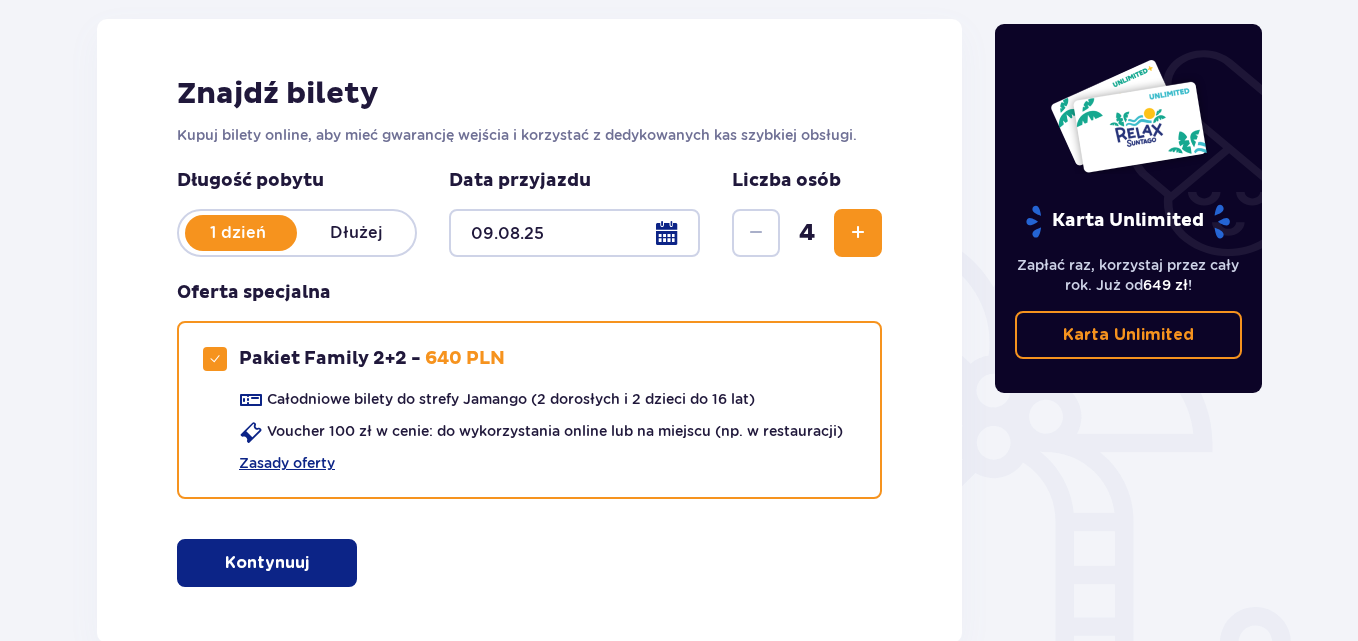scroll, scrollTop: 300, scrollLeft: 0, axis: vertical 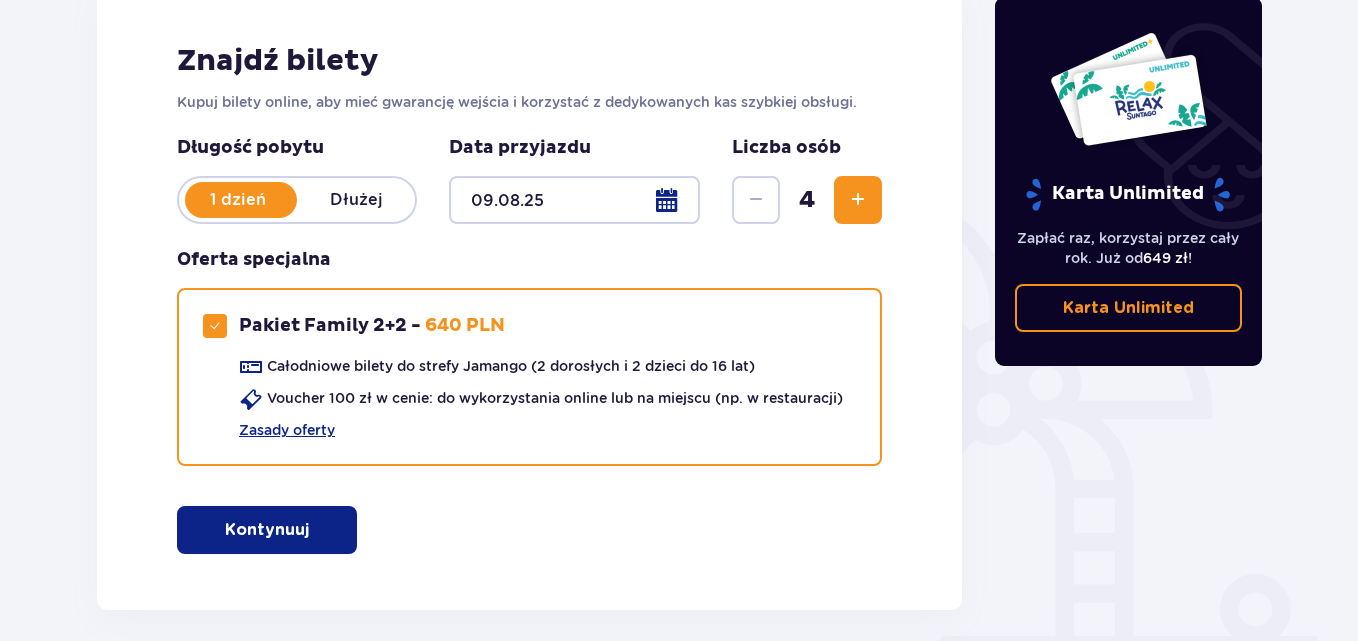 click at bounding box center [313, 530] 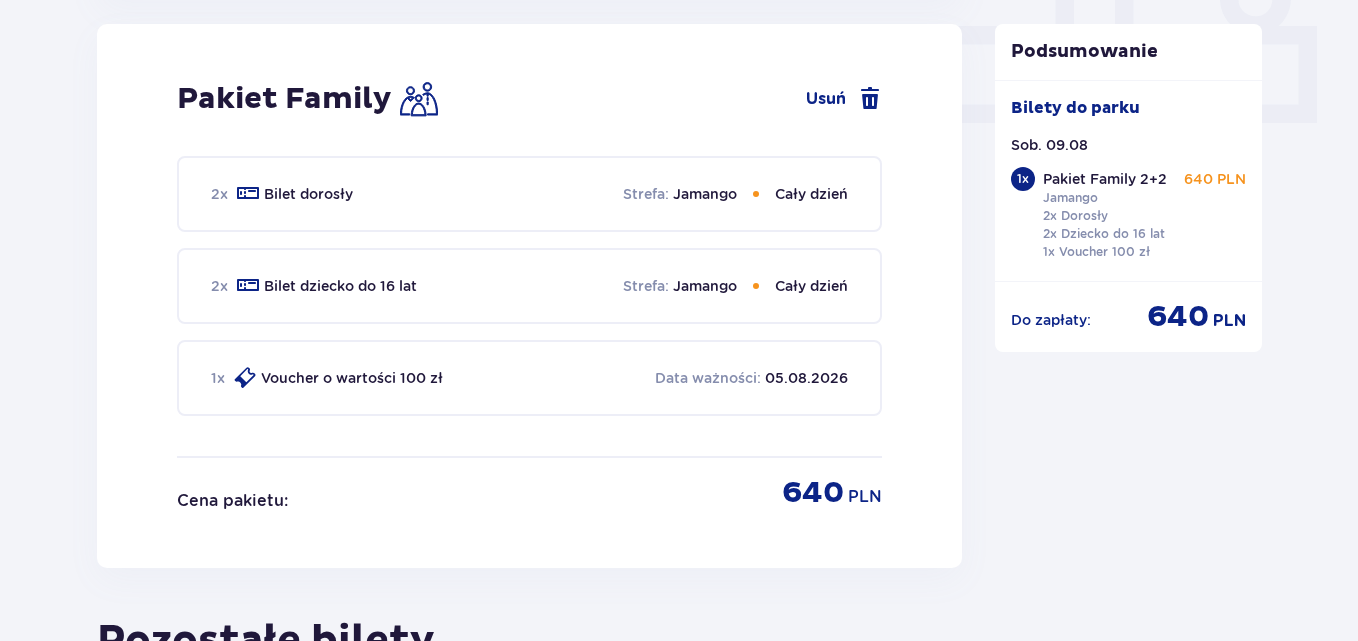 scroll, scrollTop: 1210, scrollLeft: 0, axis: vertical 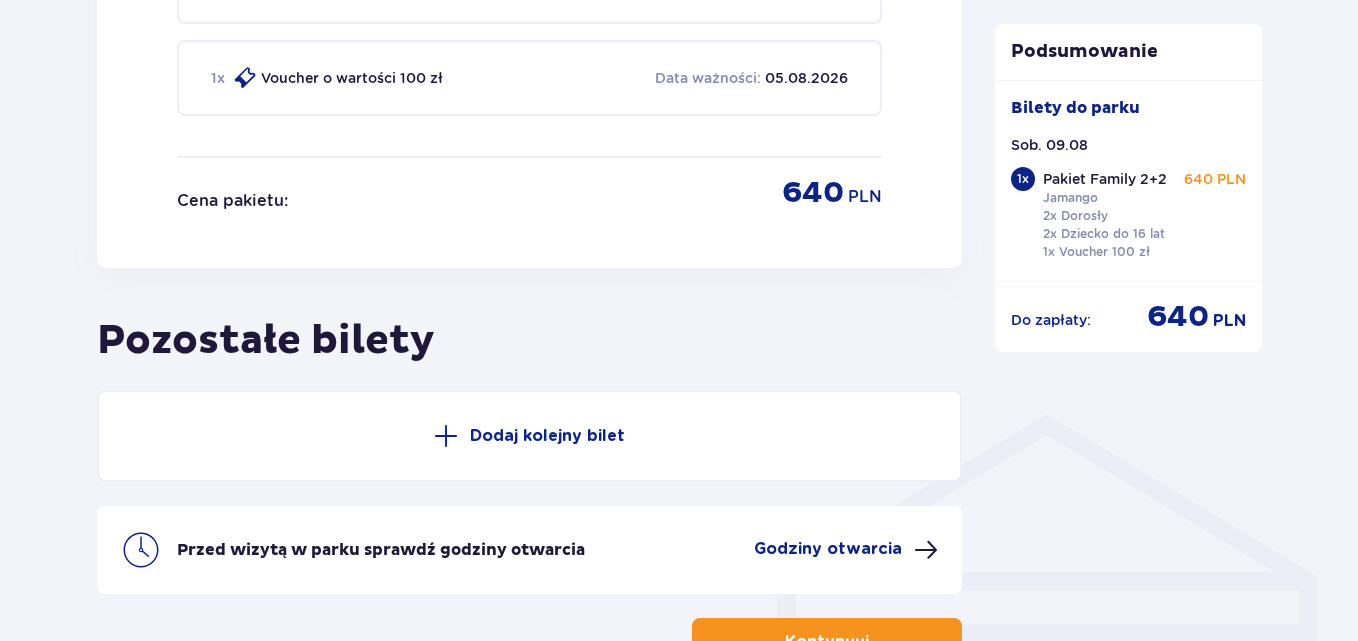 click on "Dodaj kolejny bilet" at bounding box center (547, 436) 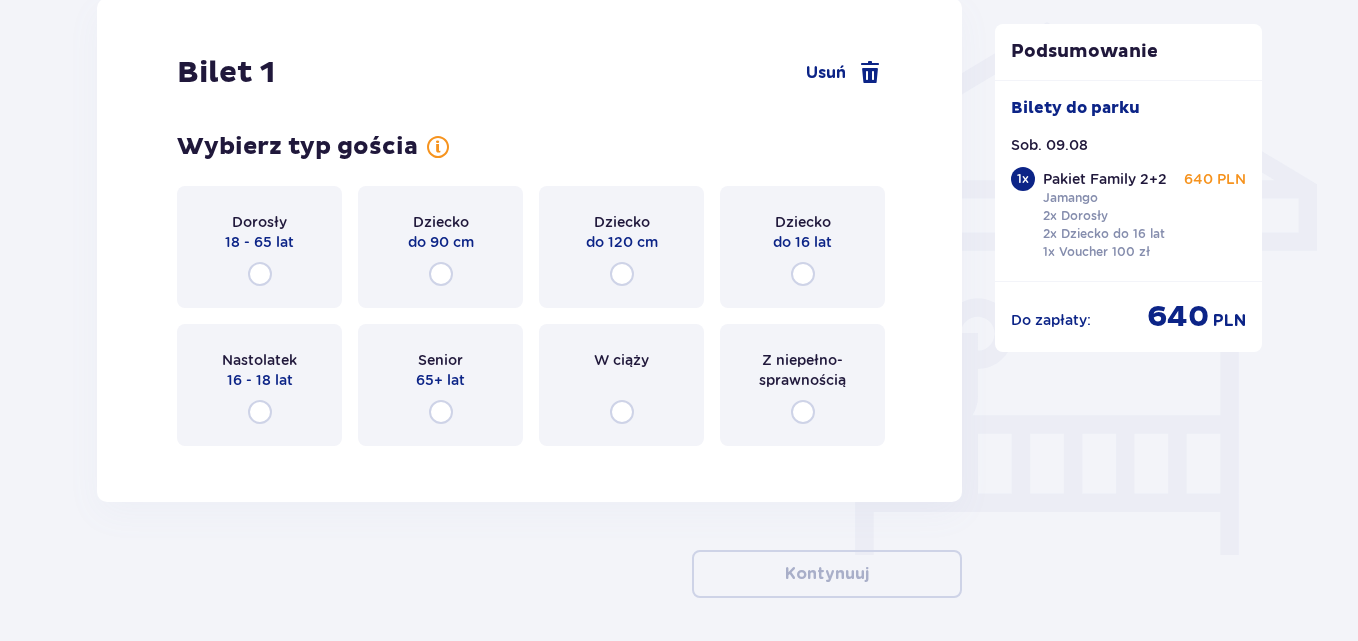 scroll, scrollTop: 1479, scrollLeft: 0, axis: vertical 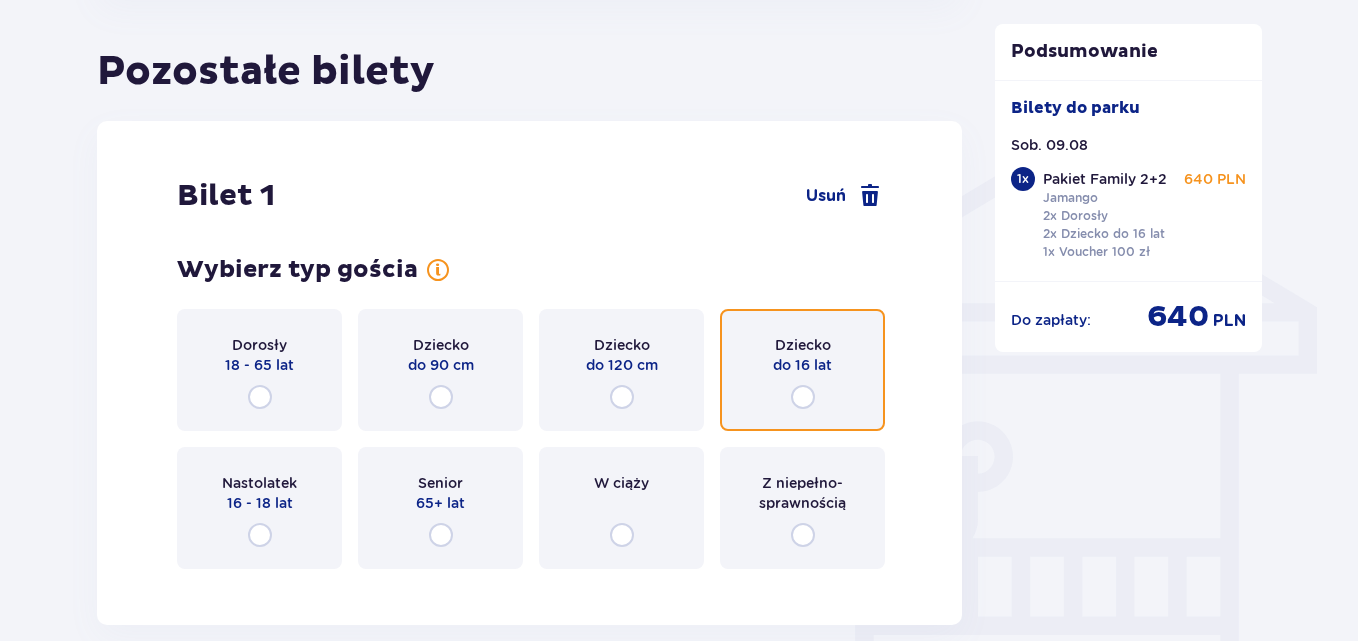 click at bounding box center (803, 397) 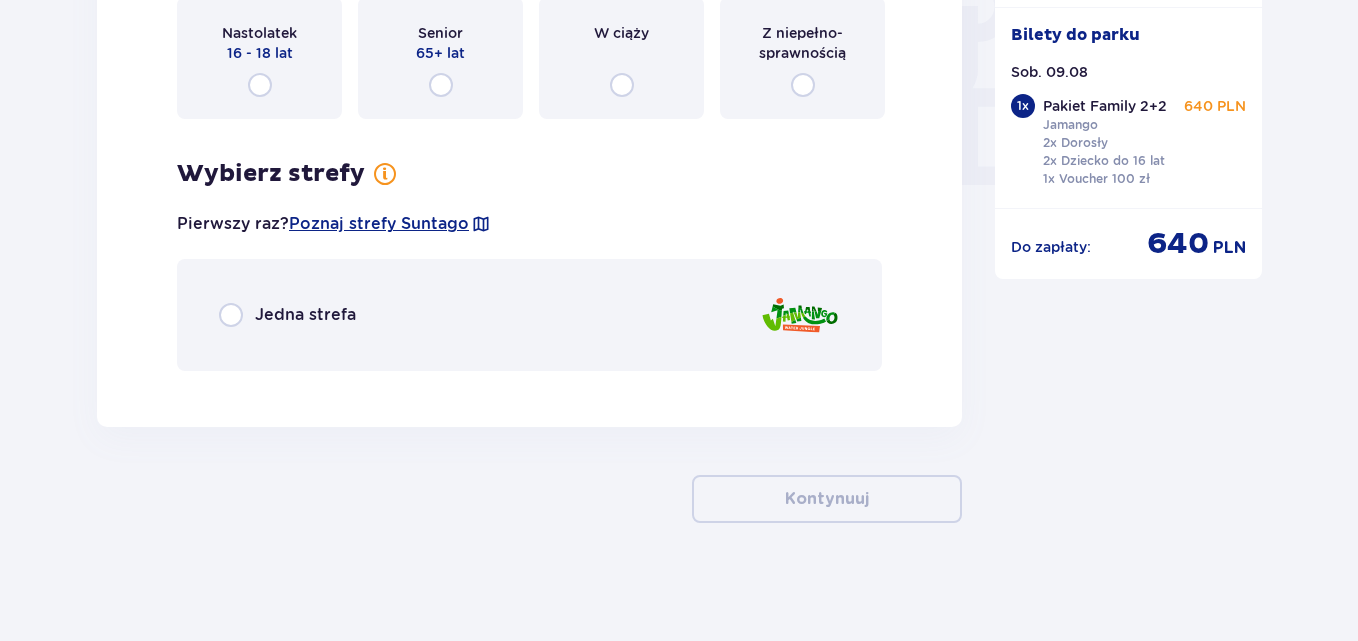 scroll, scrollTop: 1931, scrollLeft: 0, axis: vertical 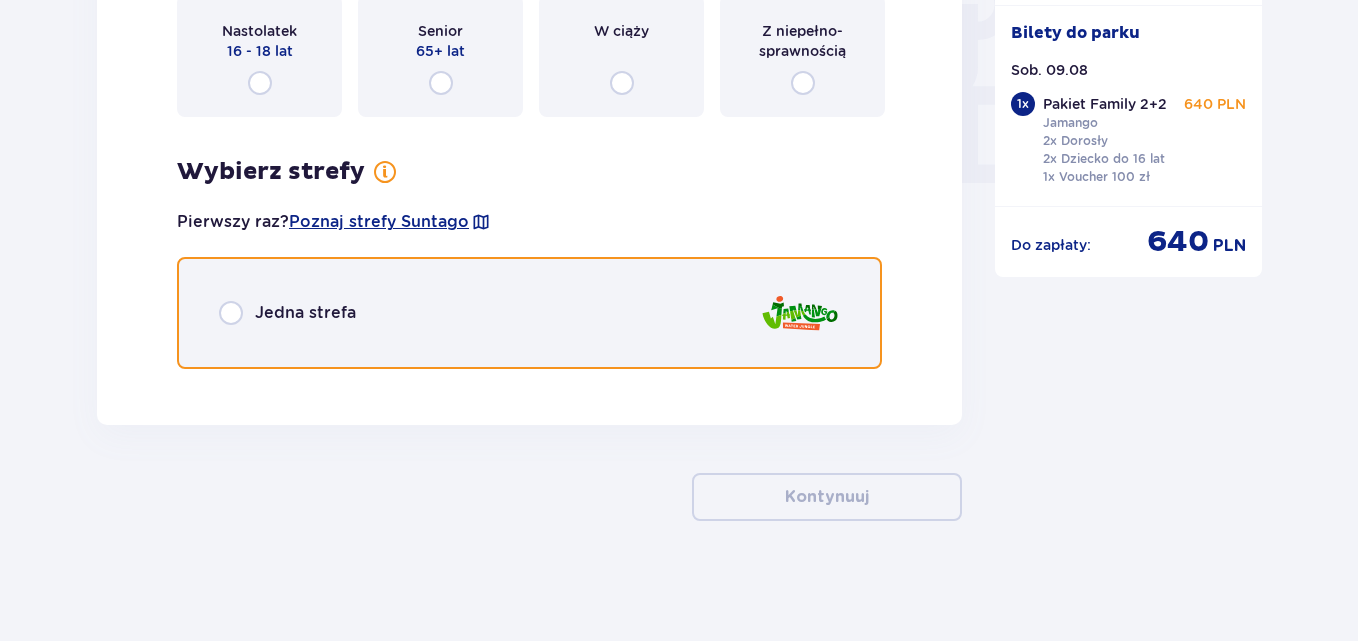 click at bounding box center [231, 313] 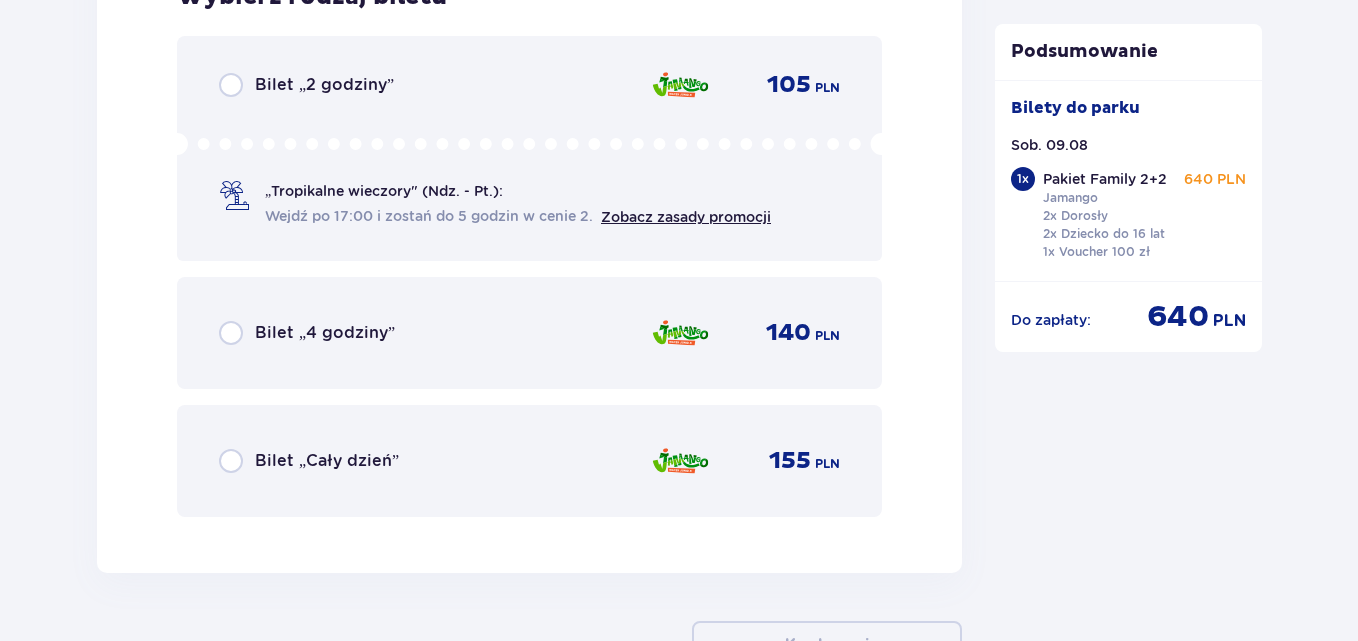 scroll, scrollTop: 2406, scrollLeft: 0, axis: vertical 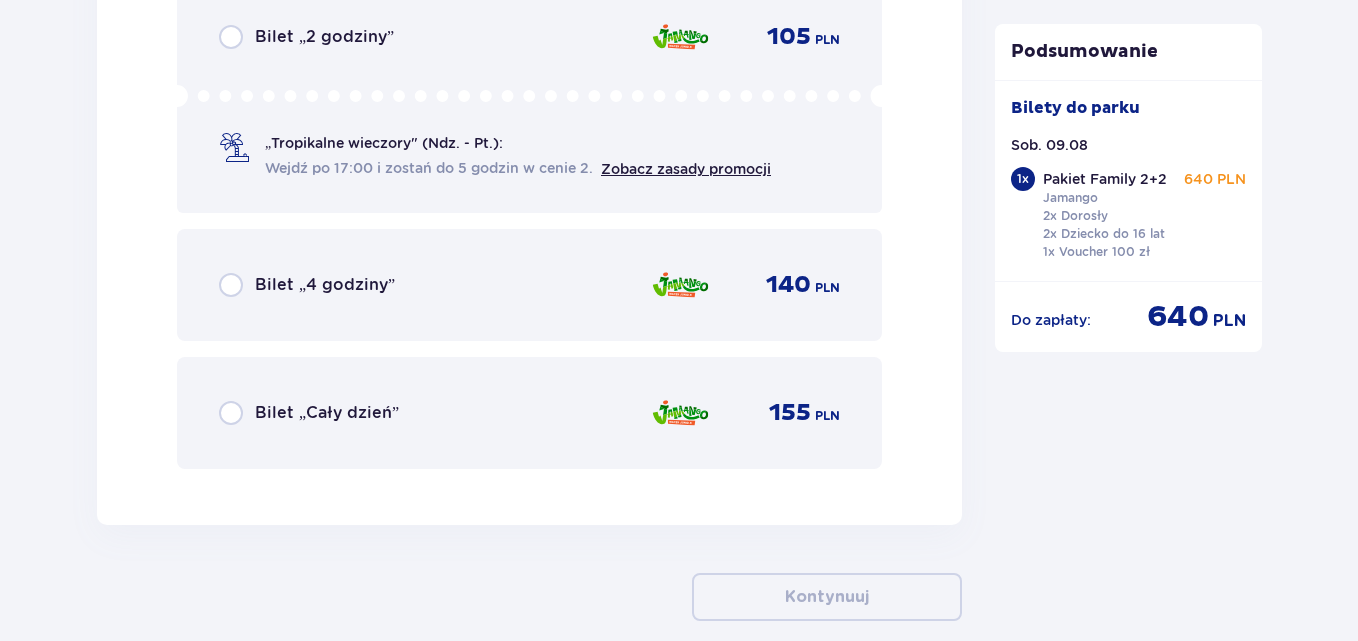 click on "Bilet „Cały dzień”" at bounding box center (327, 413) 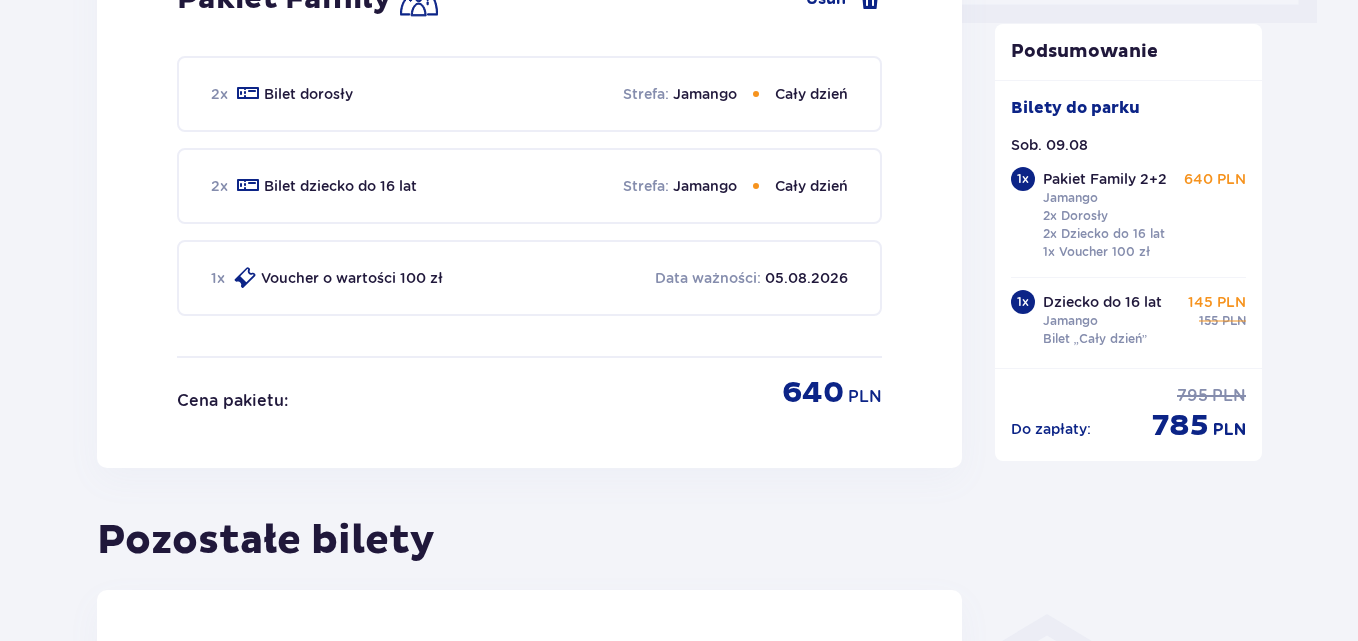 scroll, scrollTop: 1310, scrollLeft: 0, axis: vertical 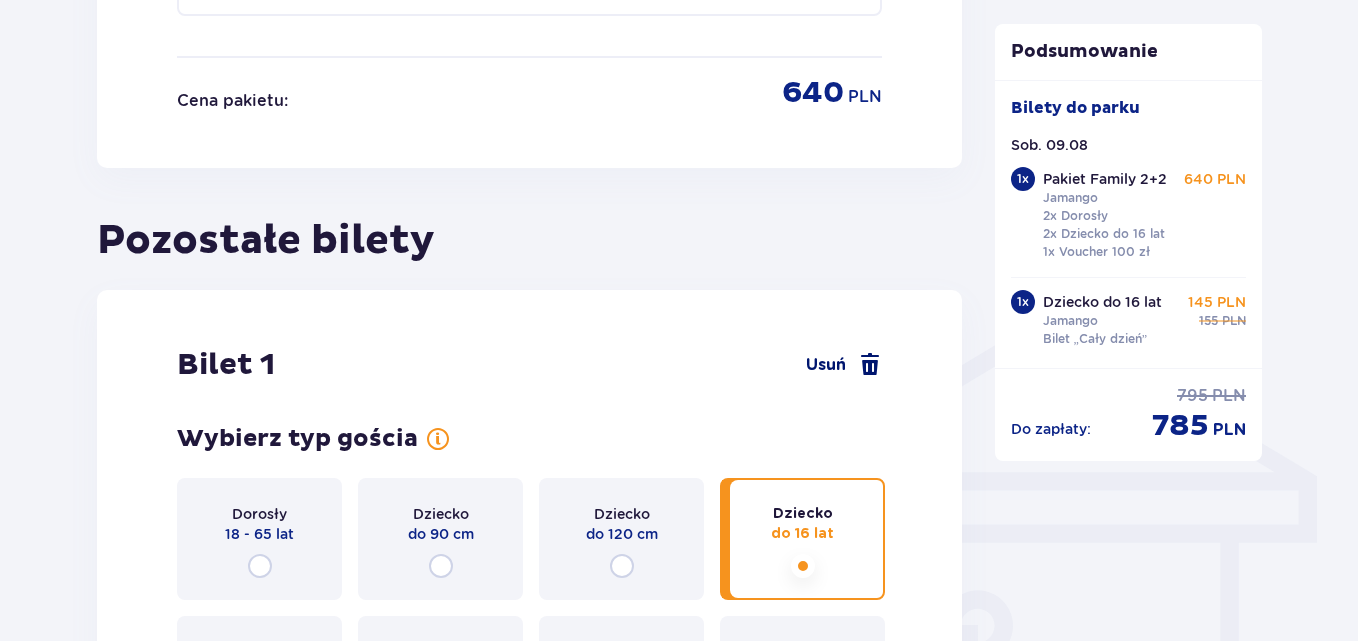 click at bounding box center (870, 365) 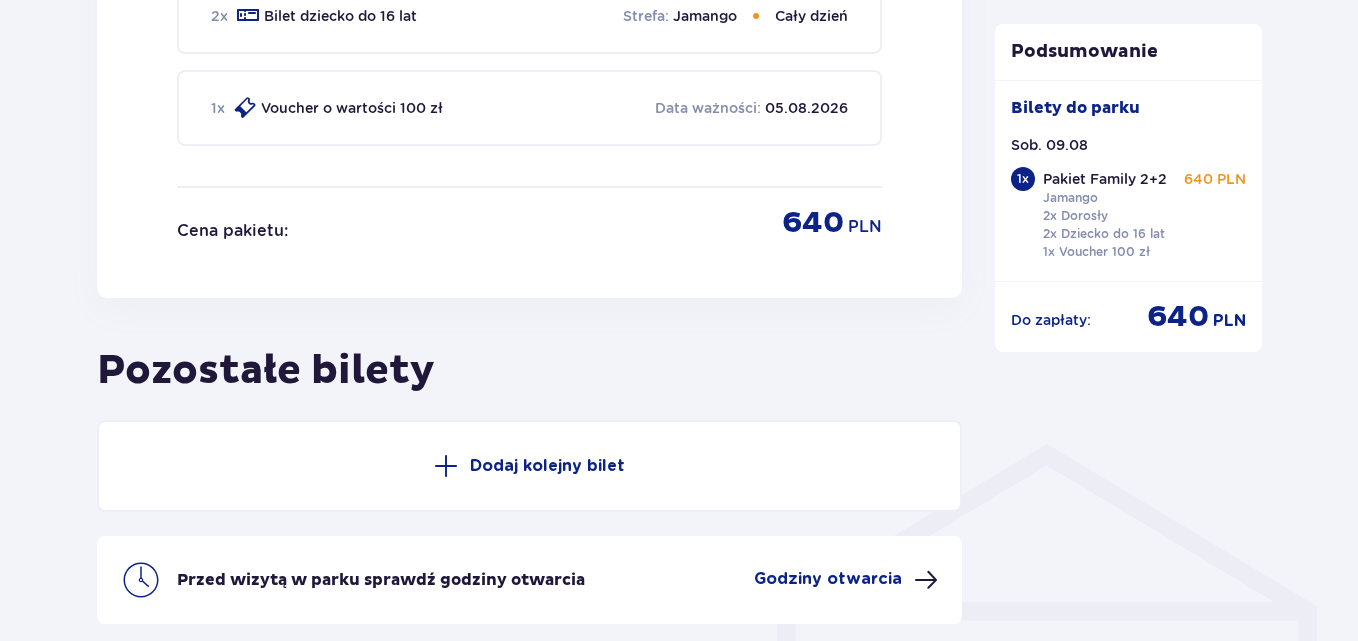 scroll, scrollTop: 1355, scrollLeft: 0, axis: vertical 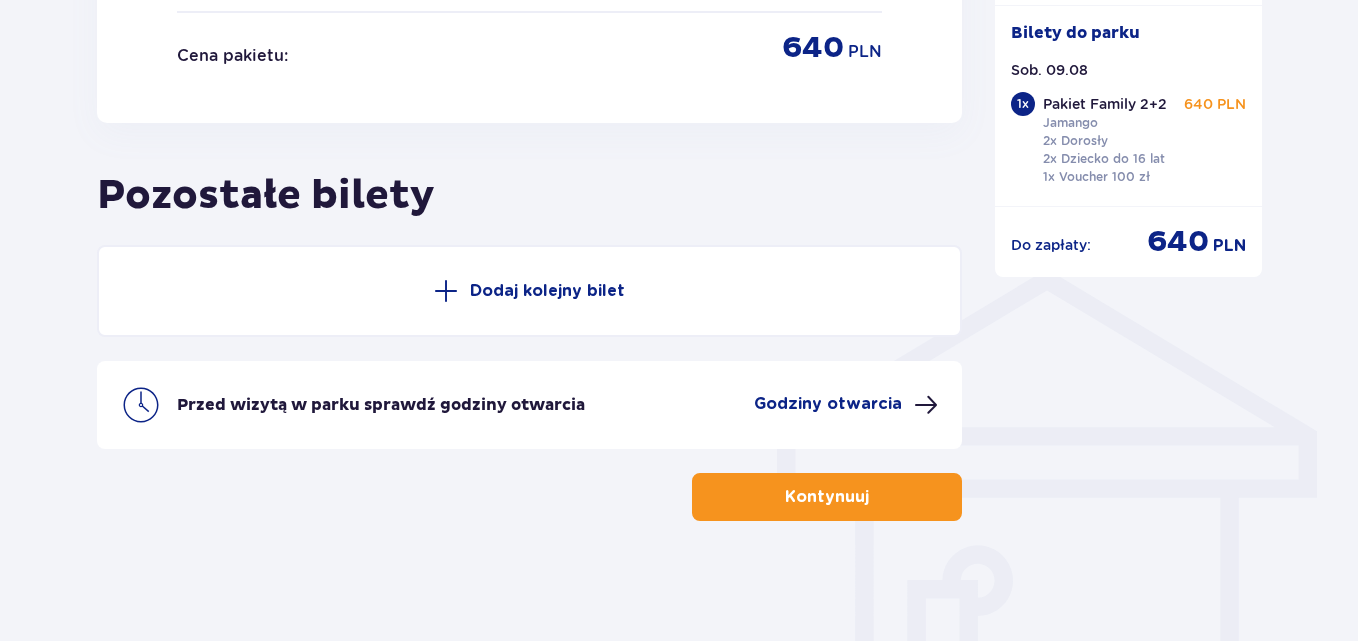 click on "Kontynuuj" at bounding box center (827, 497) 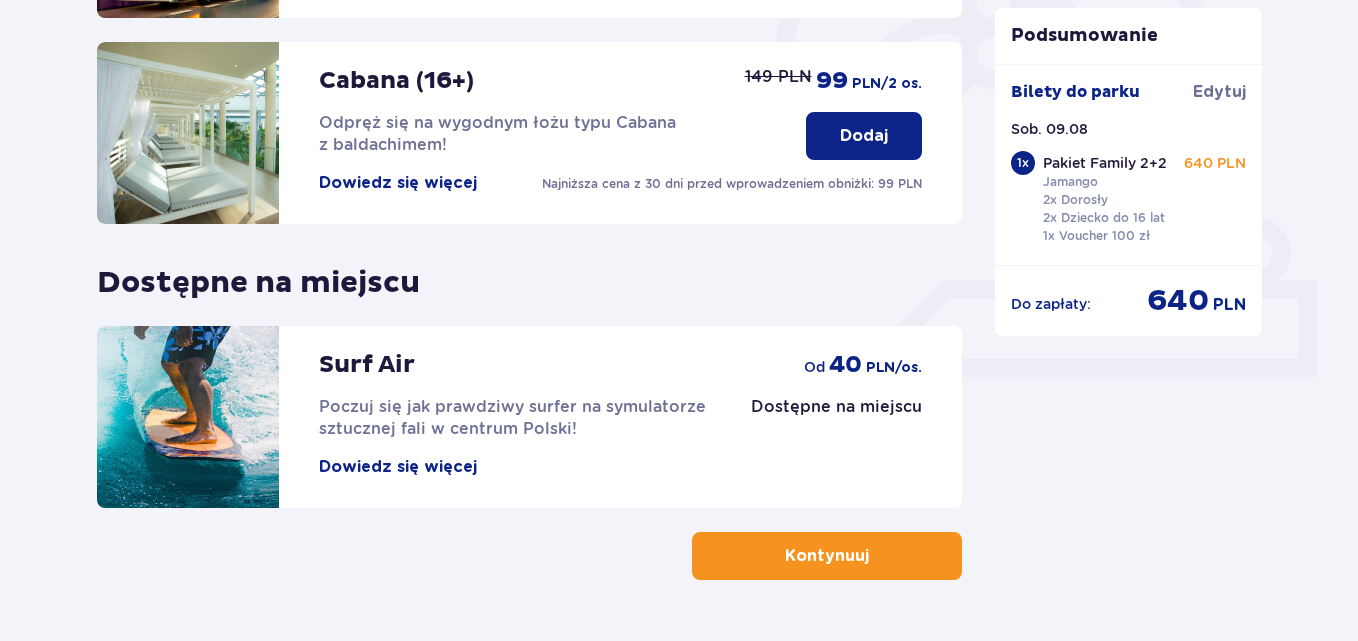 scroll, scrollTop: 715, scrollLeft: 0, axis: vertical 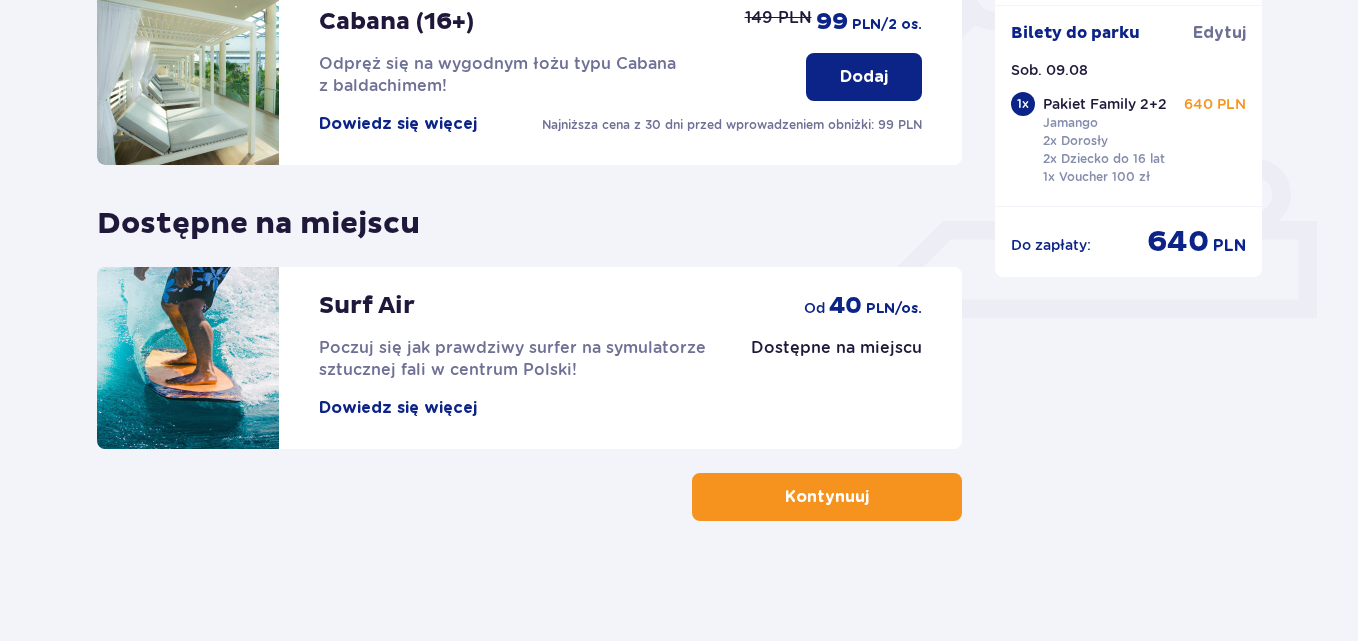 click on "Kontynuuj" at bounding box center (827, 497) 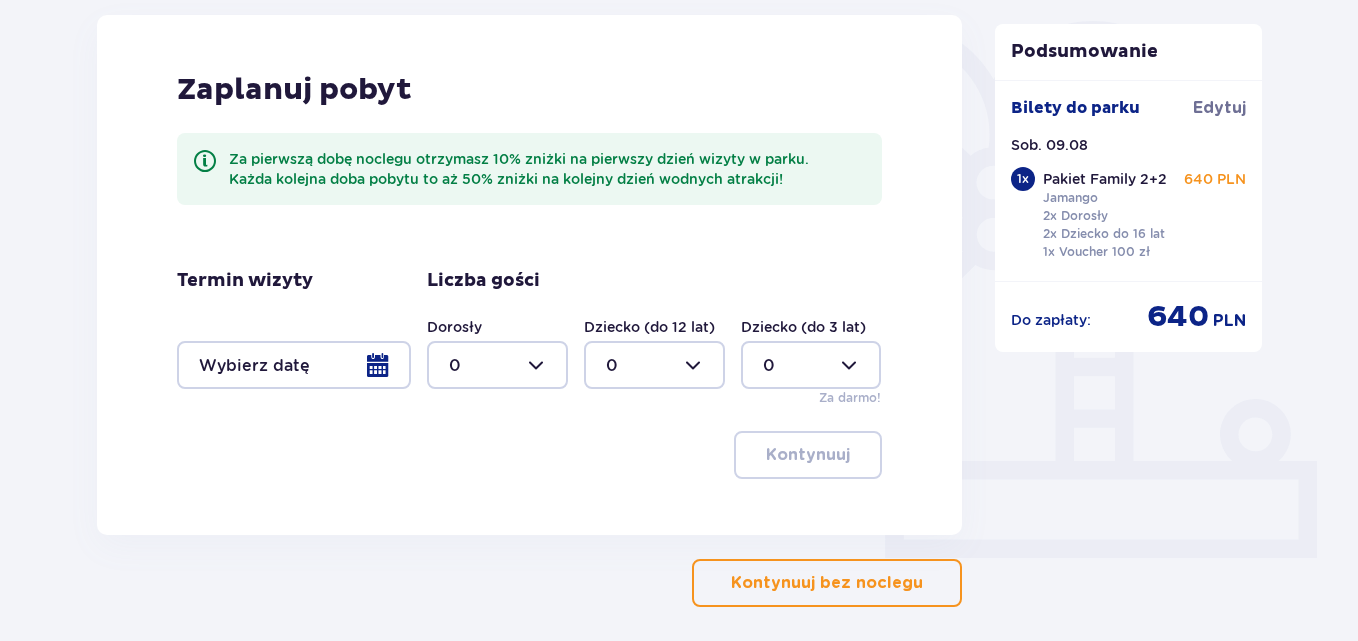 scroll, scrollTop: 500, scrollLeft: 0, axis: vertical 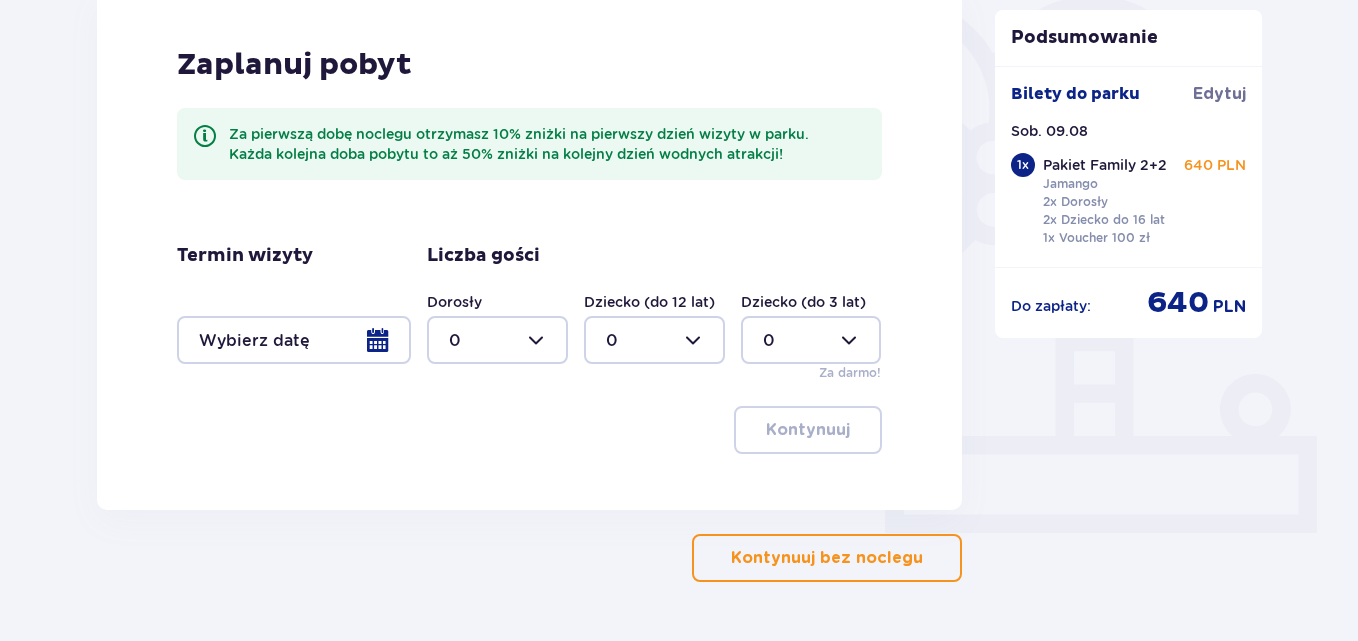 click at bounding box center [497, 340] 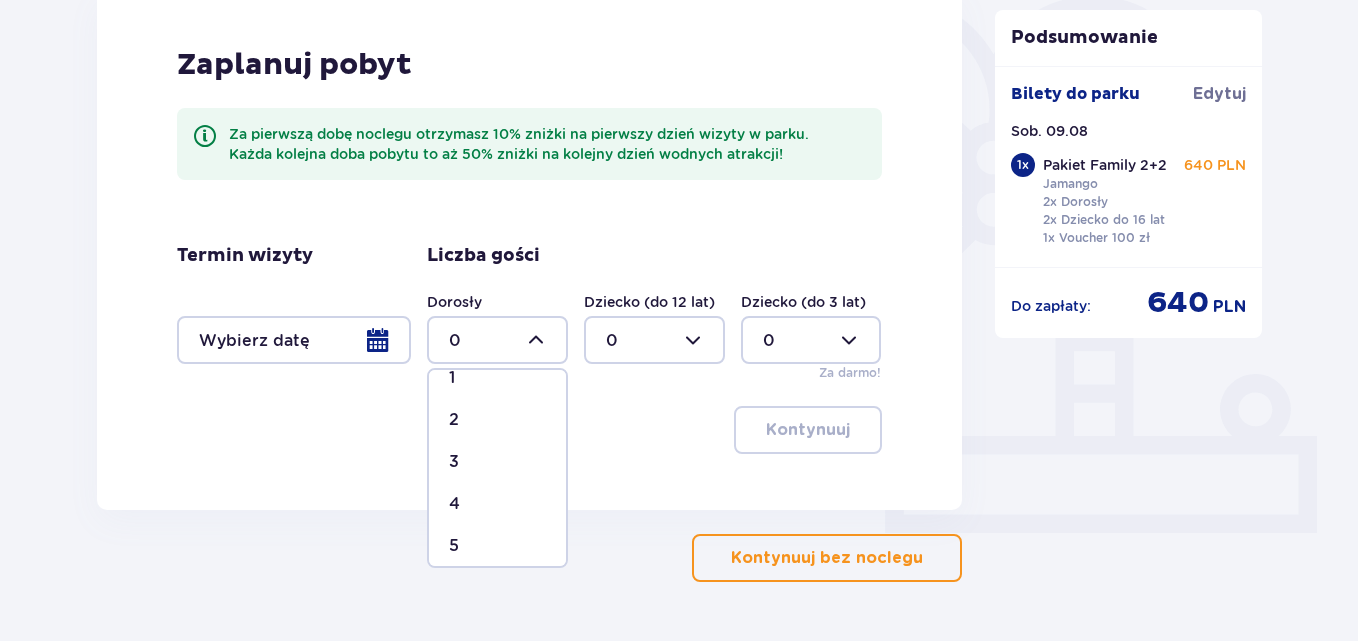 scroll, scrollTop: 100, scrollLeft: 0, axis: vertical 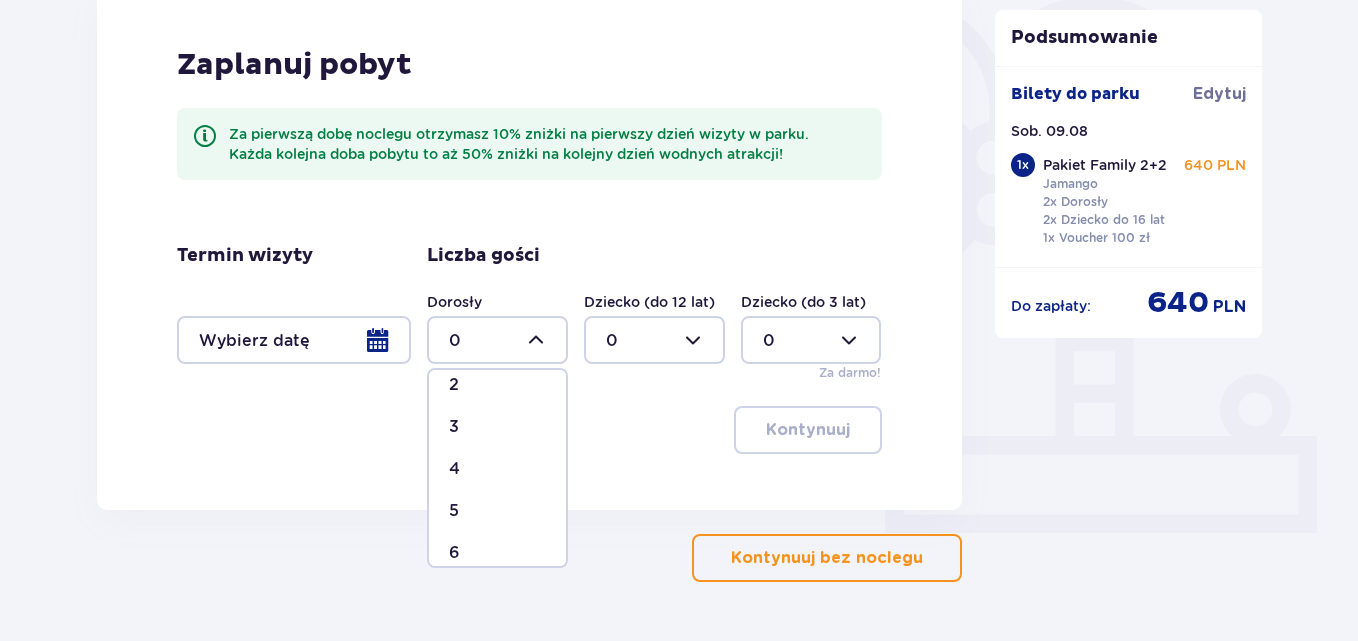 click on "4" at bounding box center (454, 469) 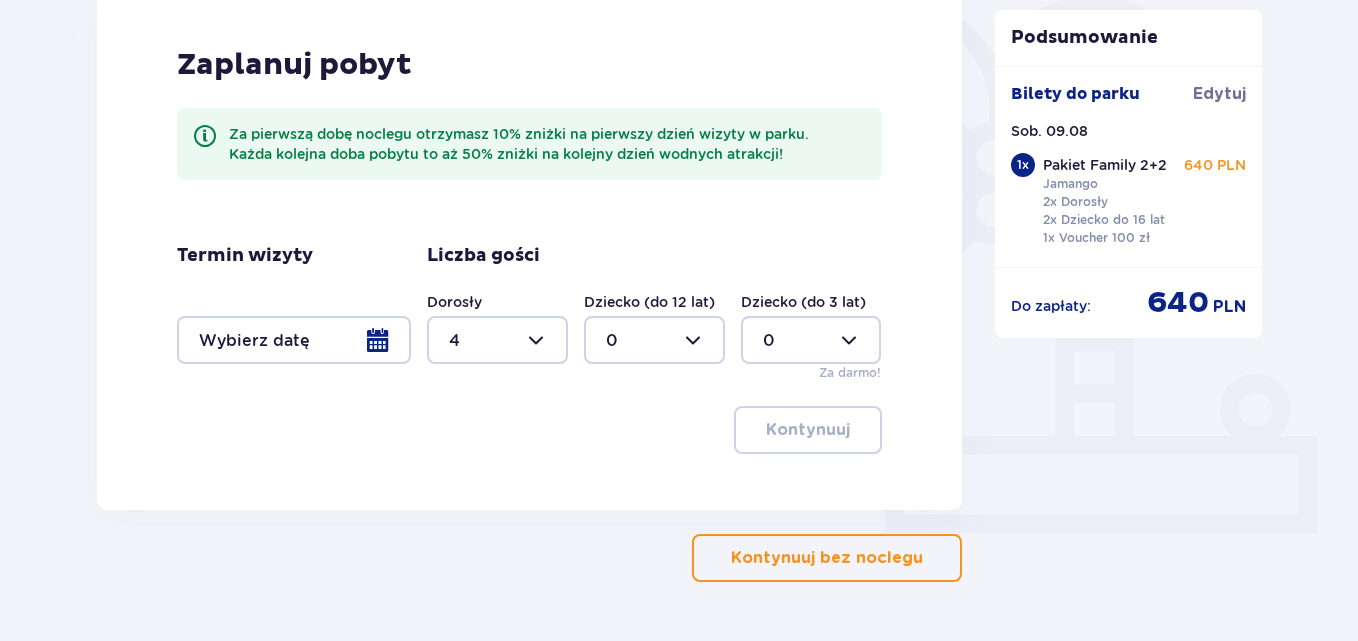 click at bounding box center [654, 340] 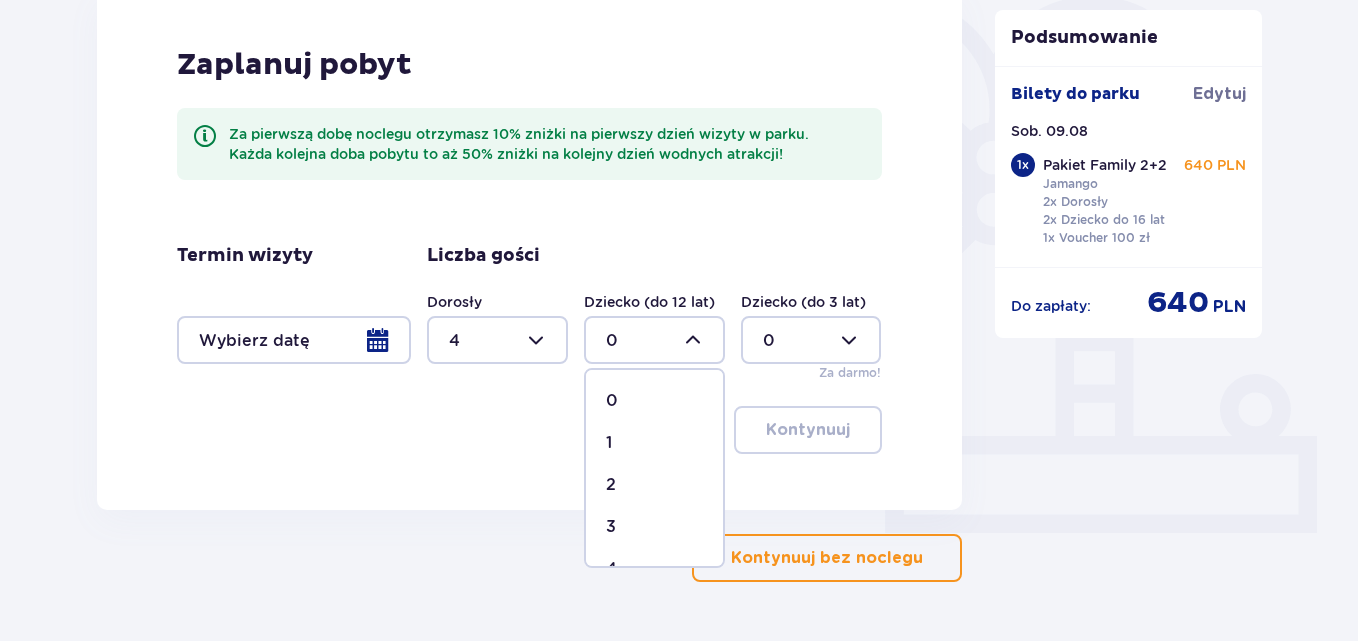 click on "2" at bounding box center [654, 485] 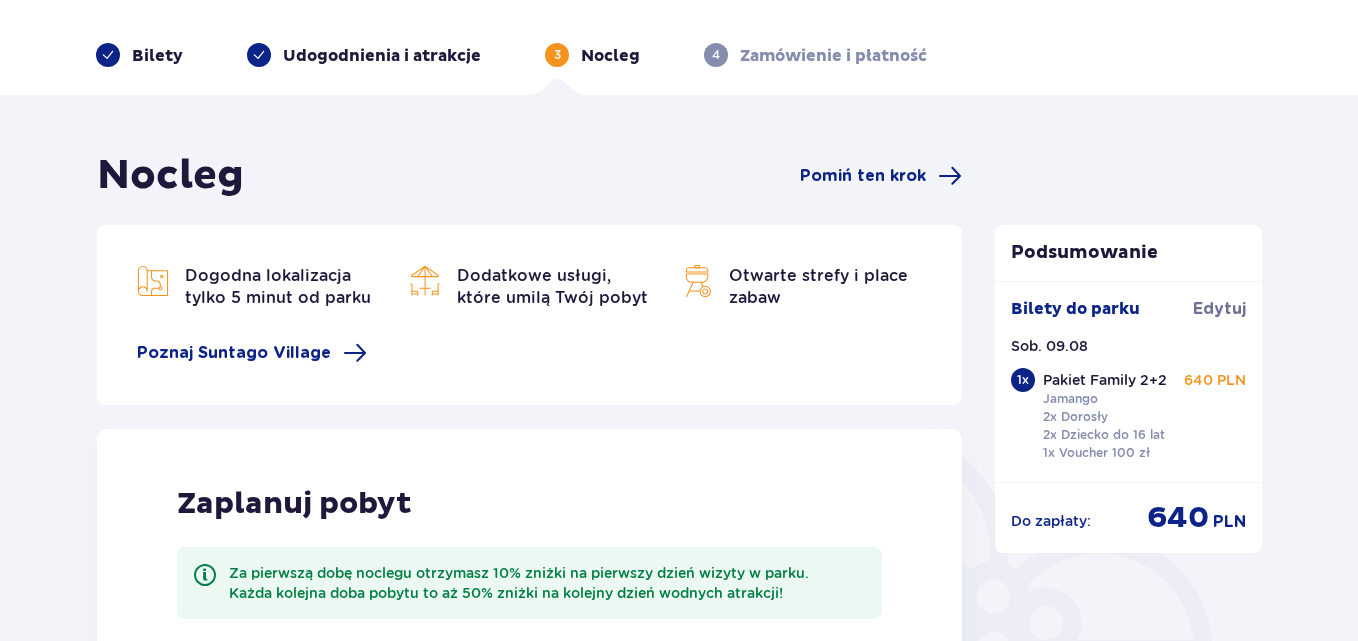 scroll, scrollTop: 0, scrollLeft: 0, axis: both 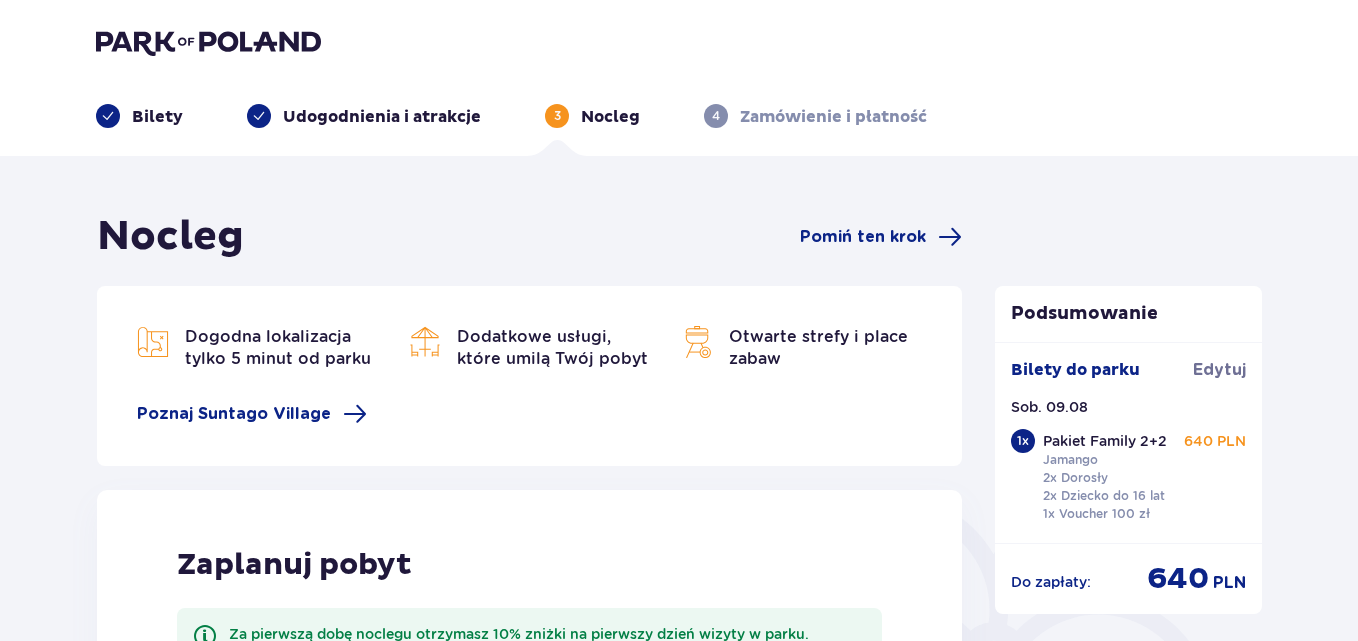 click on "Dogodna lokalizacja tylko 5 minut od parku" at bounding box center (278, 347) 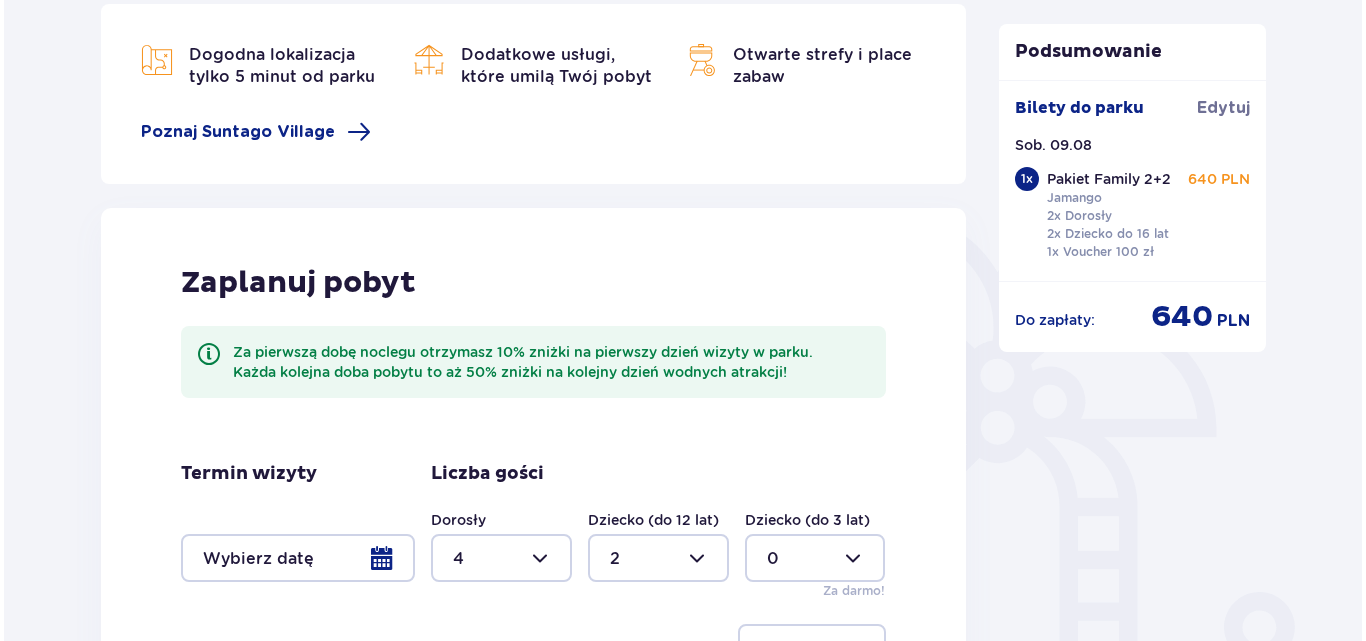 scroll, scrollTop: 300, scrollLeft: 0, axis: vertical 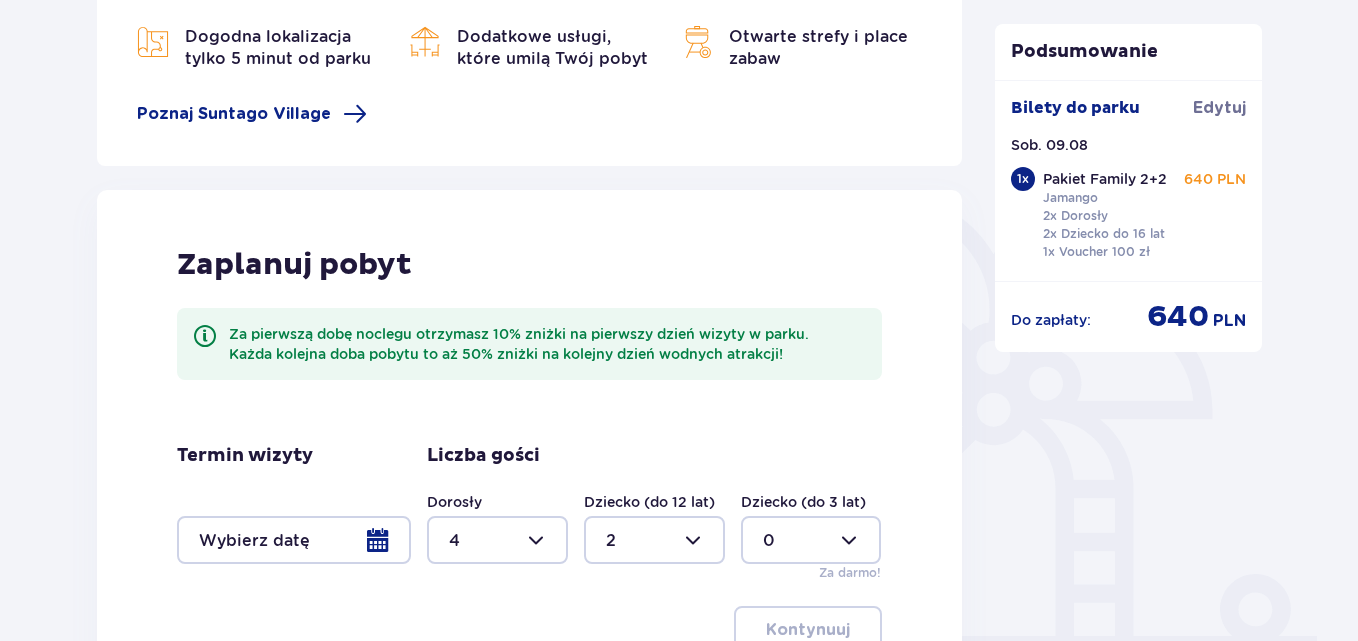 click on "Za pierwszą dobę noclegu otrzymasz 10% zniżki na pierwszy dzień wizyty w parku. Każda kolejna doba pobytu to aż 50% zniżki na kolejny dzień wodnych atrakcji!" at bounding box center (529, 344) 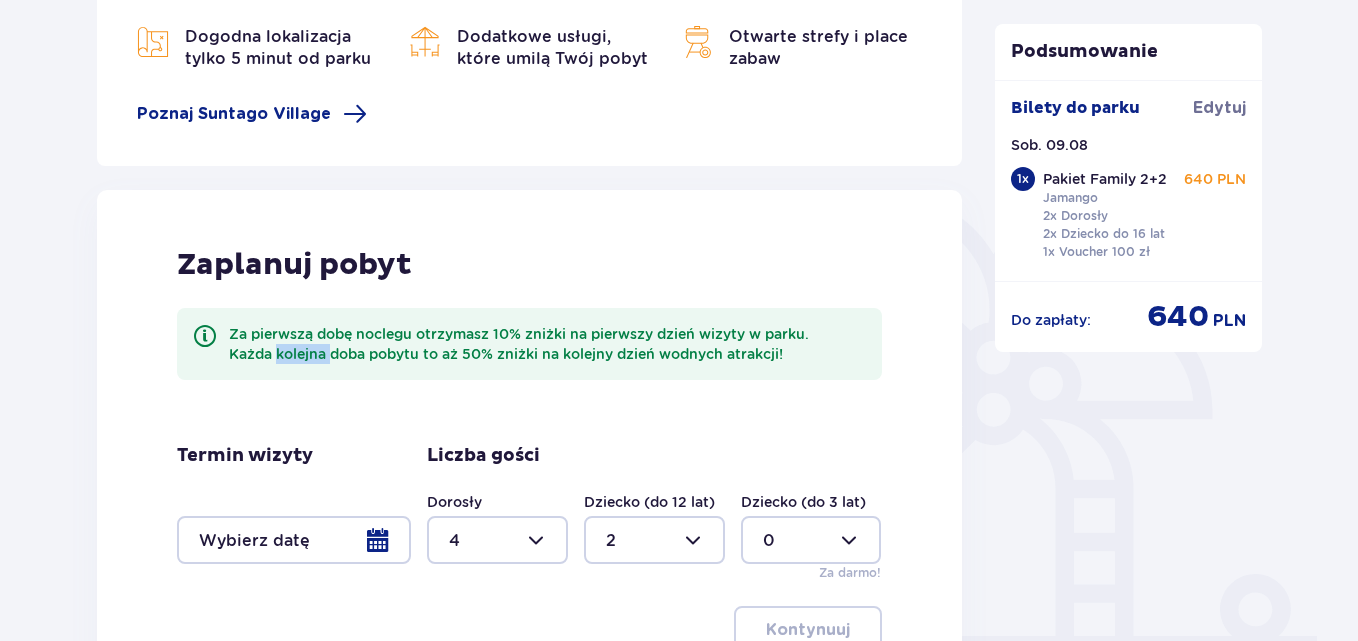 click on "Za pierwszą dobę noclegu otrzymasz 10% zniżki na pierwszy dzień wizyty w parku. Każda kolejna doba pobytu to aż 50% zniżki na kolejny dzień wodnych atrakcji!" at bounding box center [547, 344] 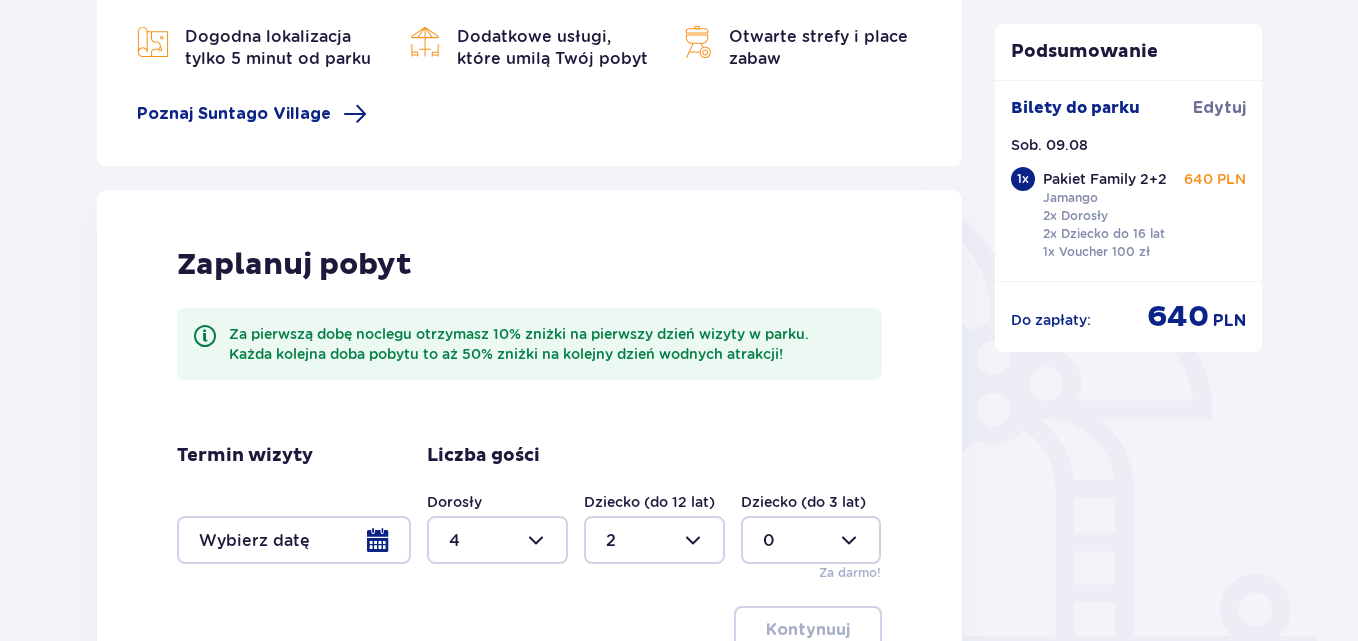 click on "Za pierwszą dobę noclegu otrzymasz 10% zniżki na pierwszy dzień wizyty w parku. Każda kolejna doba pobytu to aż 50% zniżki na kolejny dzień wodnych atrakcji!" at bounding box center (547, 344) 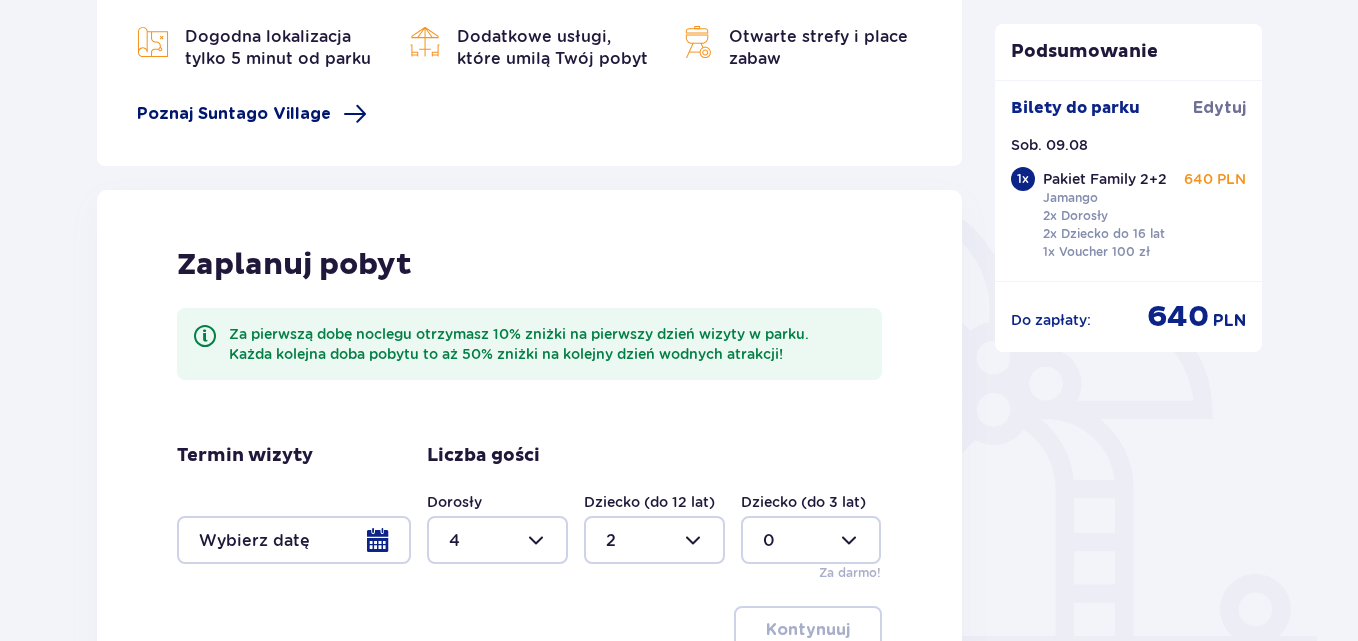 click on "Poznaj Suntago Village" at bounding box center (234, 114) 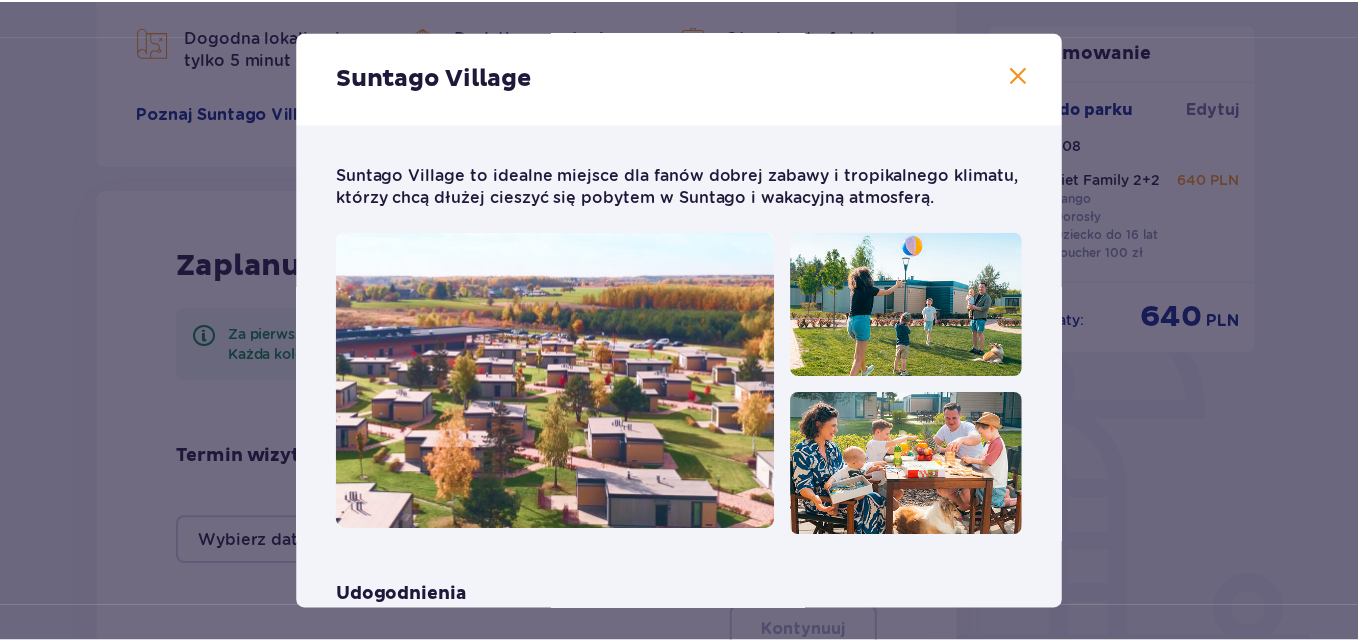 scroll, scrollTop: 0, scrollLeft: 0, axis: both 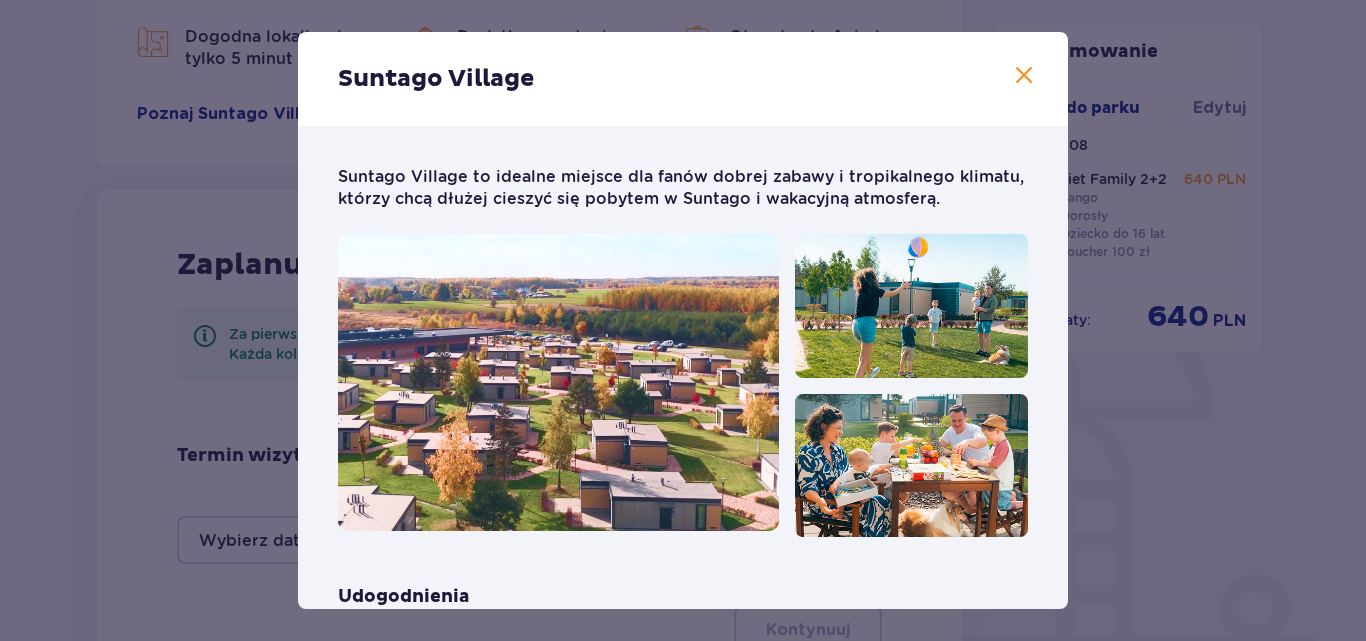 click at bounding box center (1024, 76) 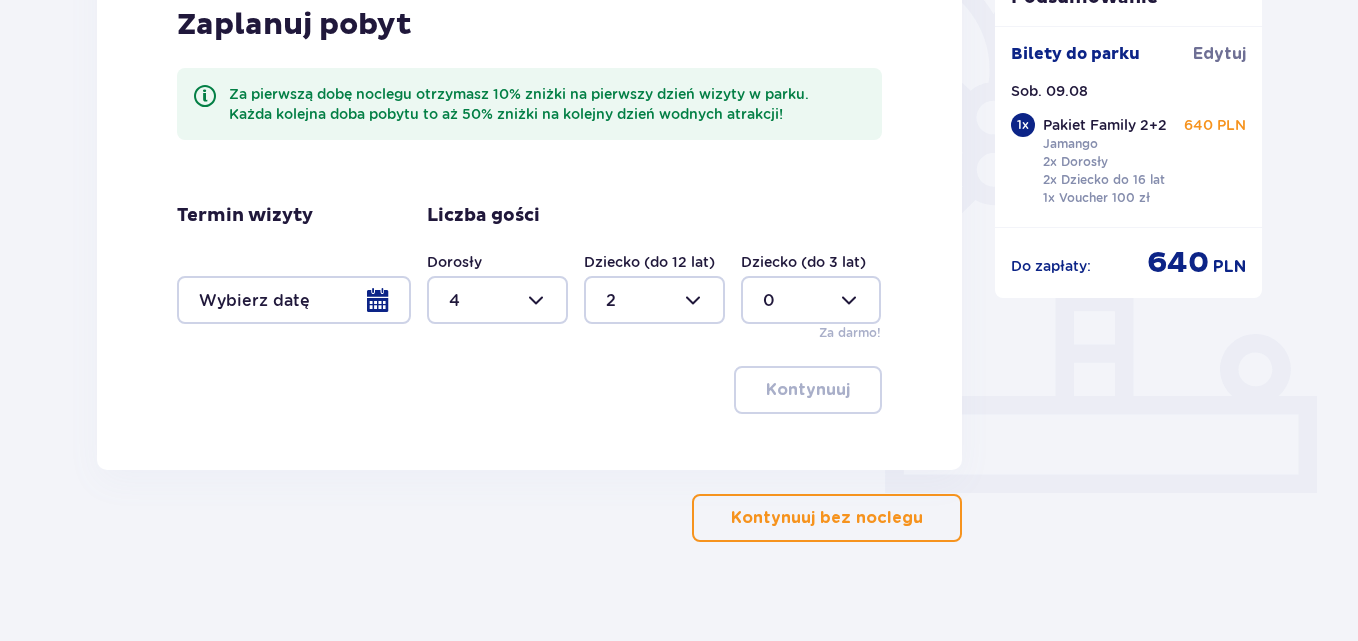 scroll, scrollTop: 561, scrollLeft: 0, axis: vertical 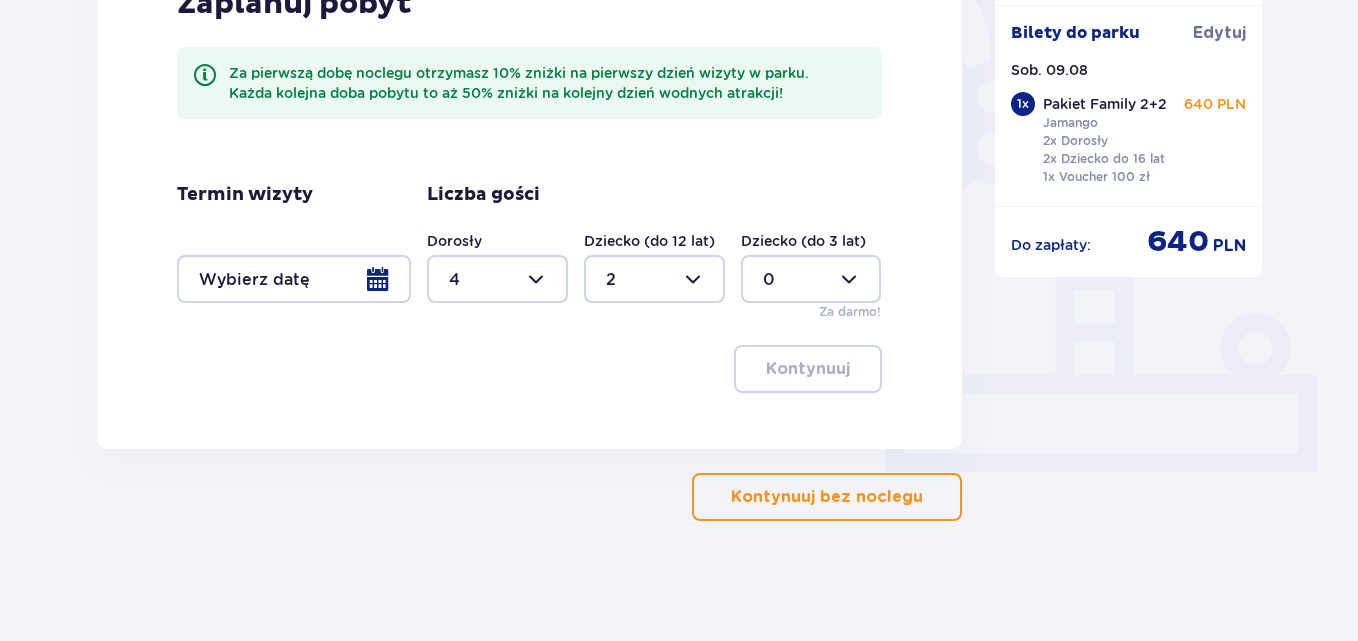 click at bounding box center (294, 279) 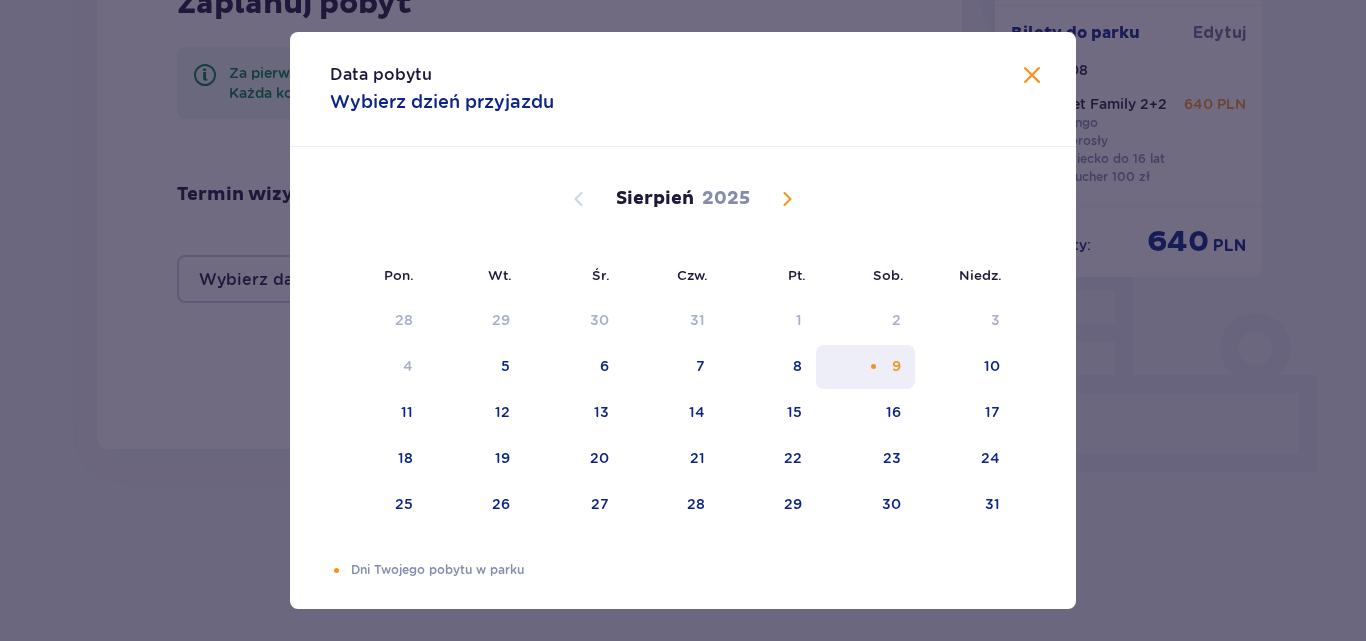 click on "9" at bounding box center [865, 367] 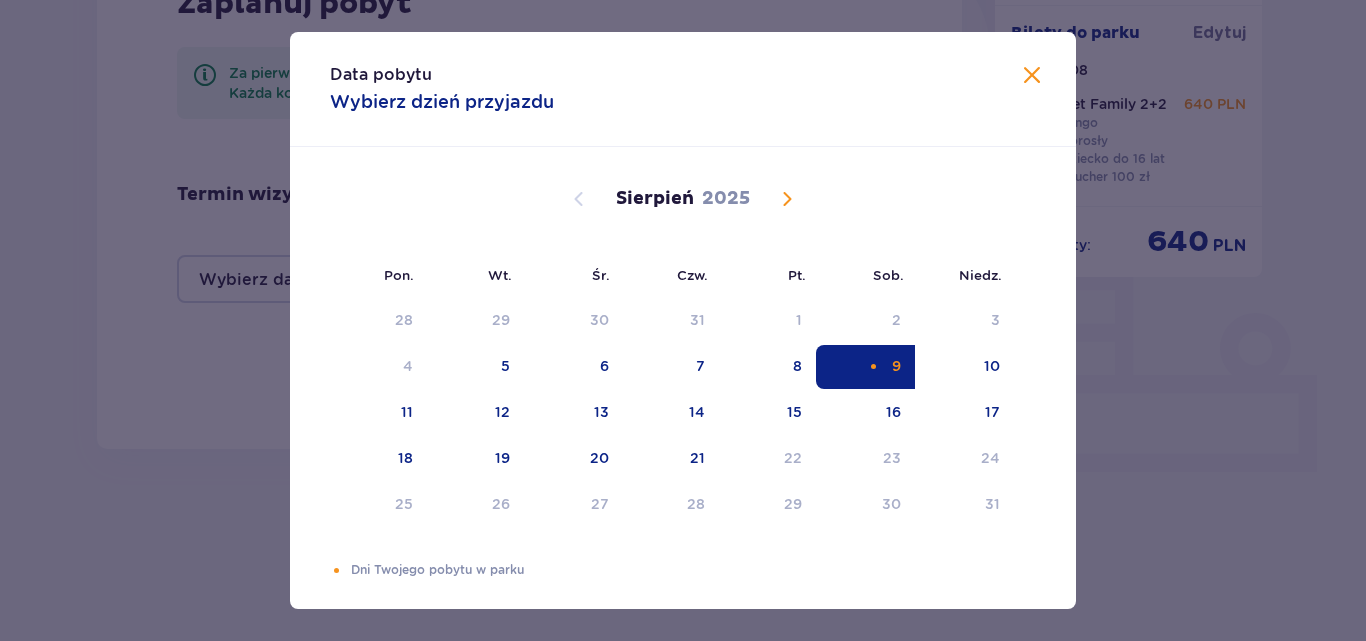 click at bounding box center (1032, 76) 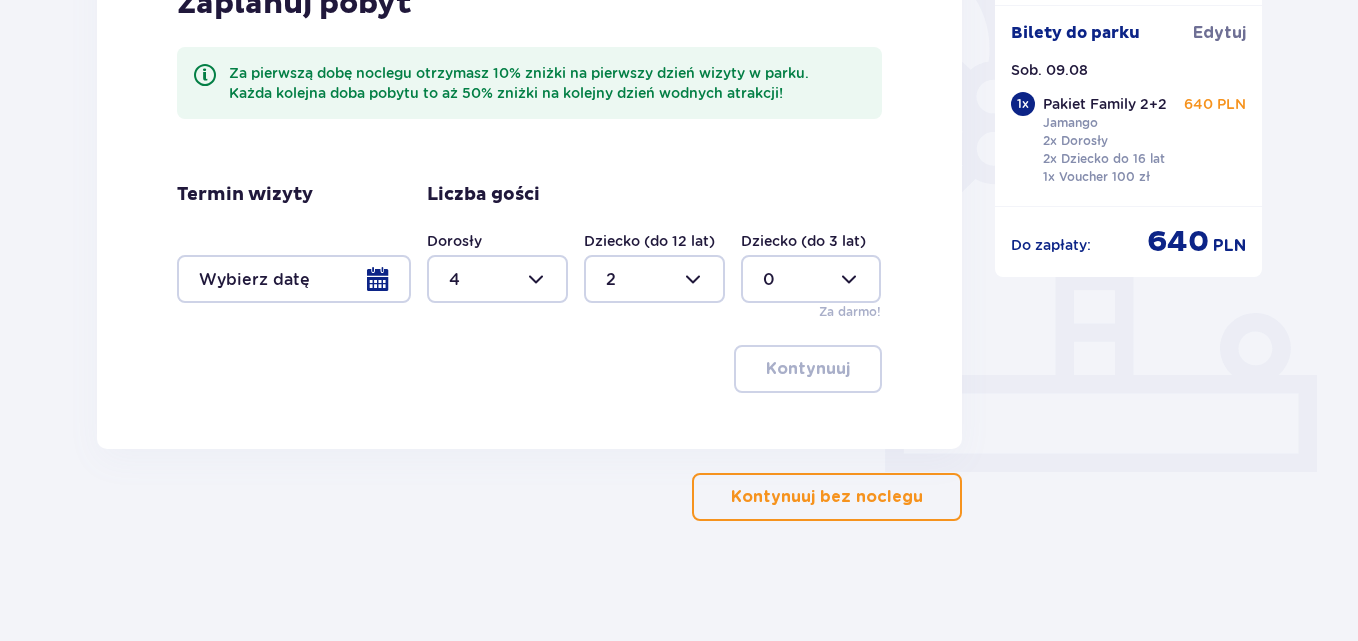 click at bounding box center (294, 279) 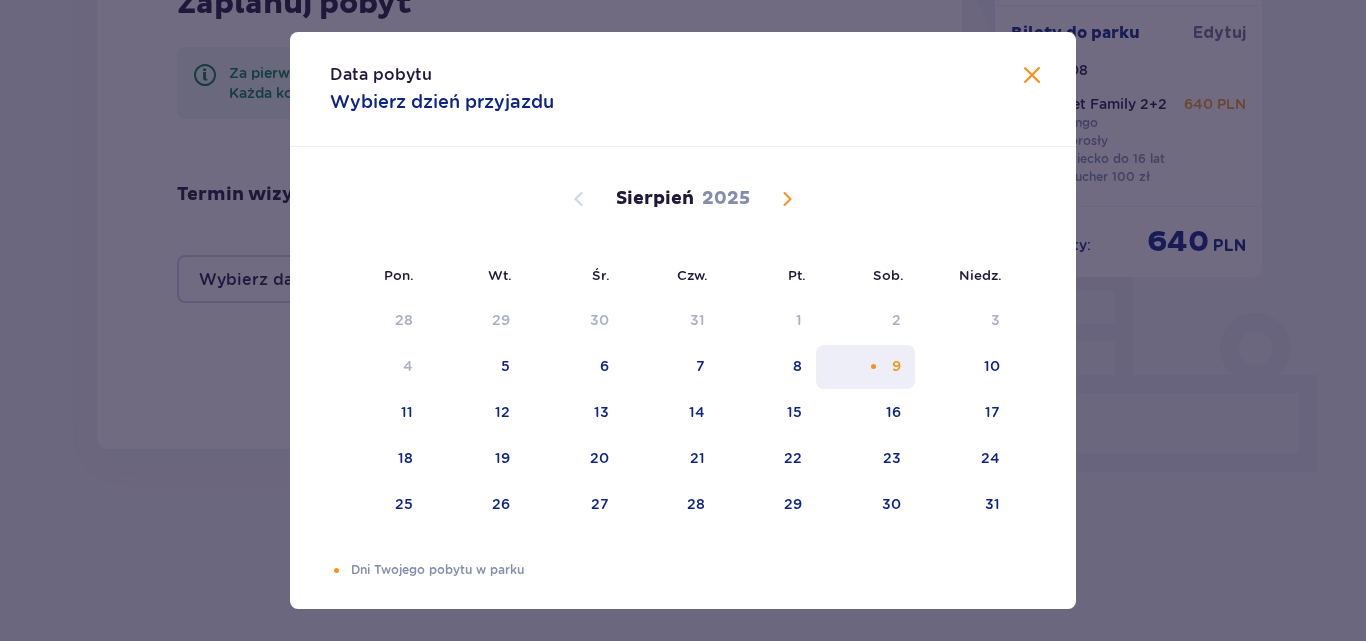 click on "9" at bounding box center [896, 366] 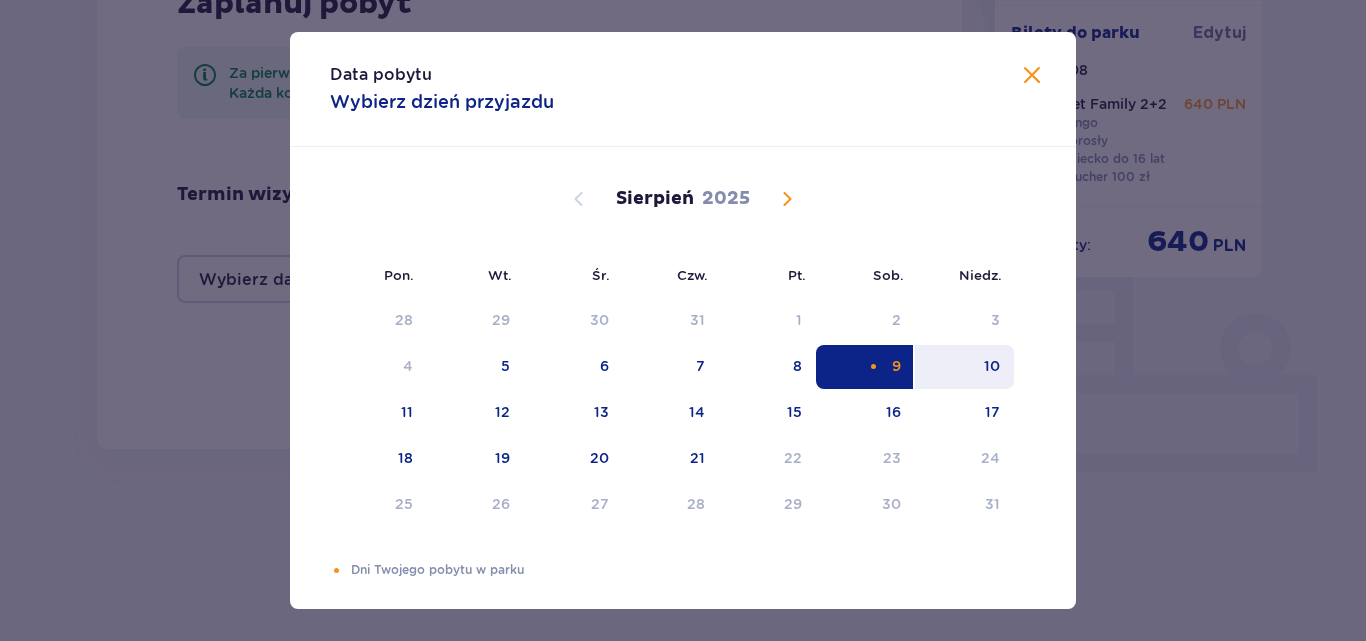 click on "10" at bounding box center (964, 367) 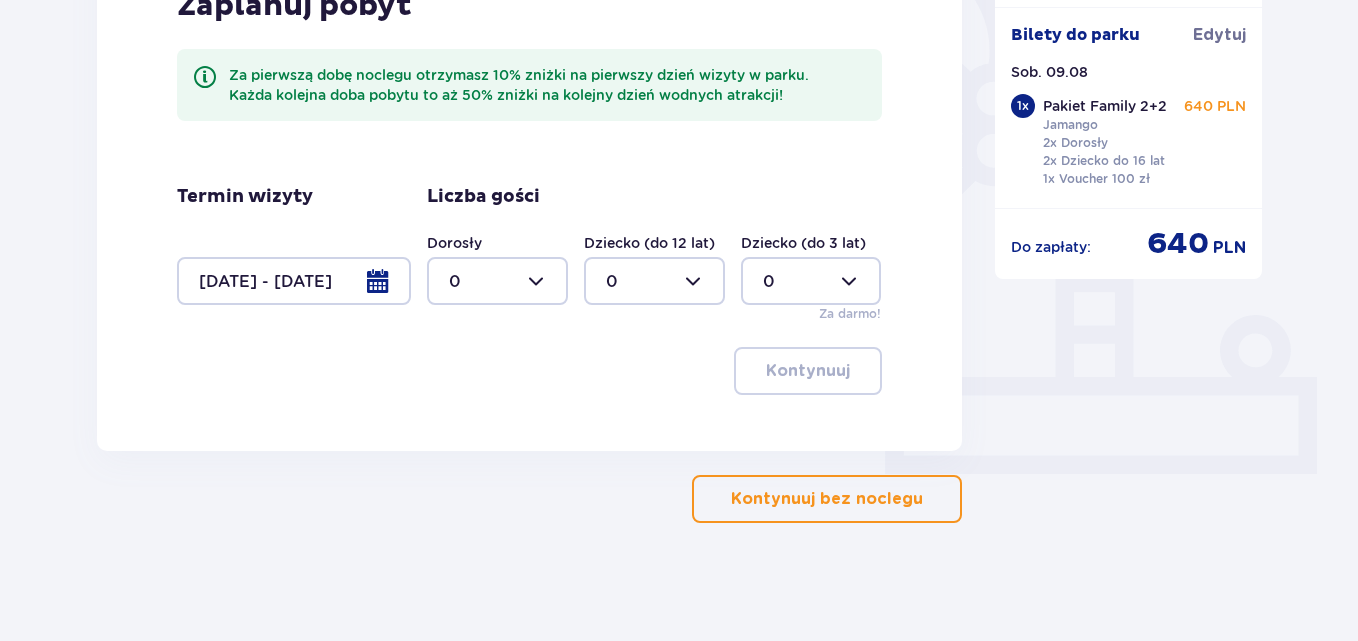 scroll, scrollTop: 561, scrollLeft: 0, axis: vertical 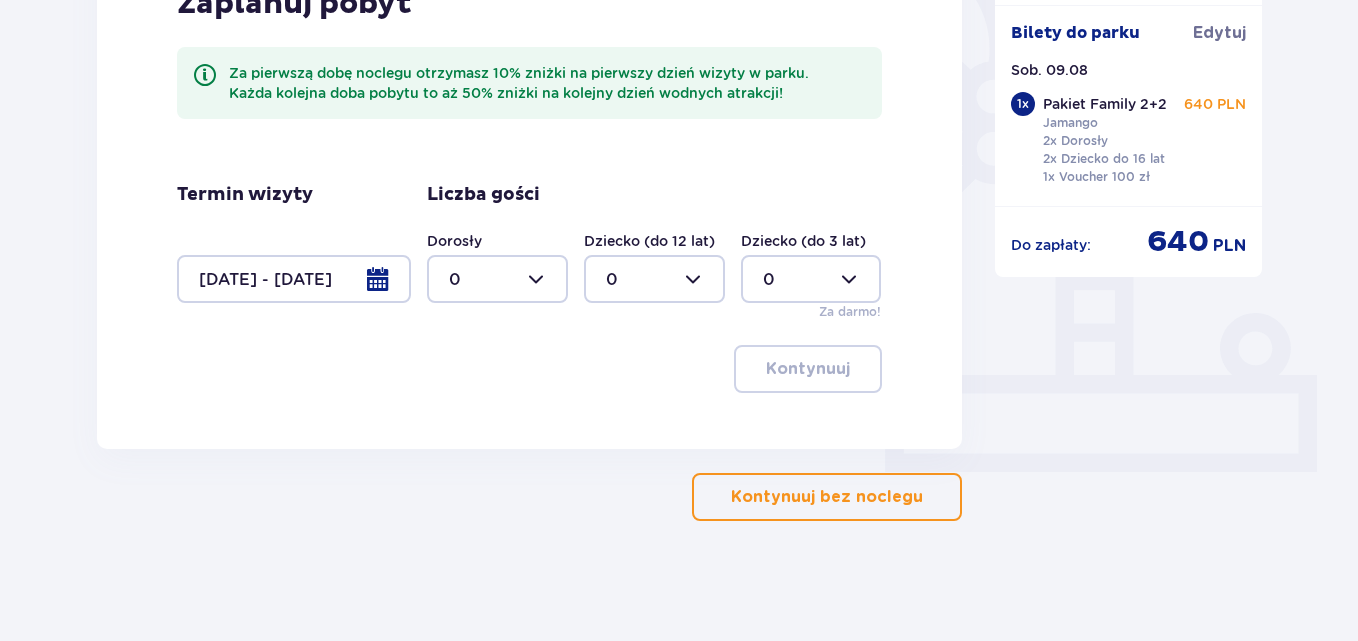 click at bounding box center [497, 279] 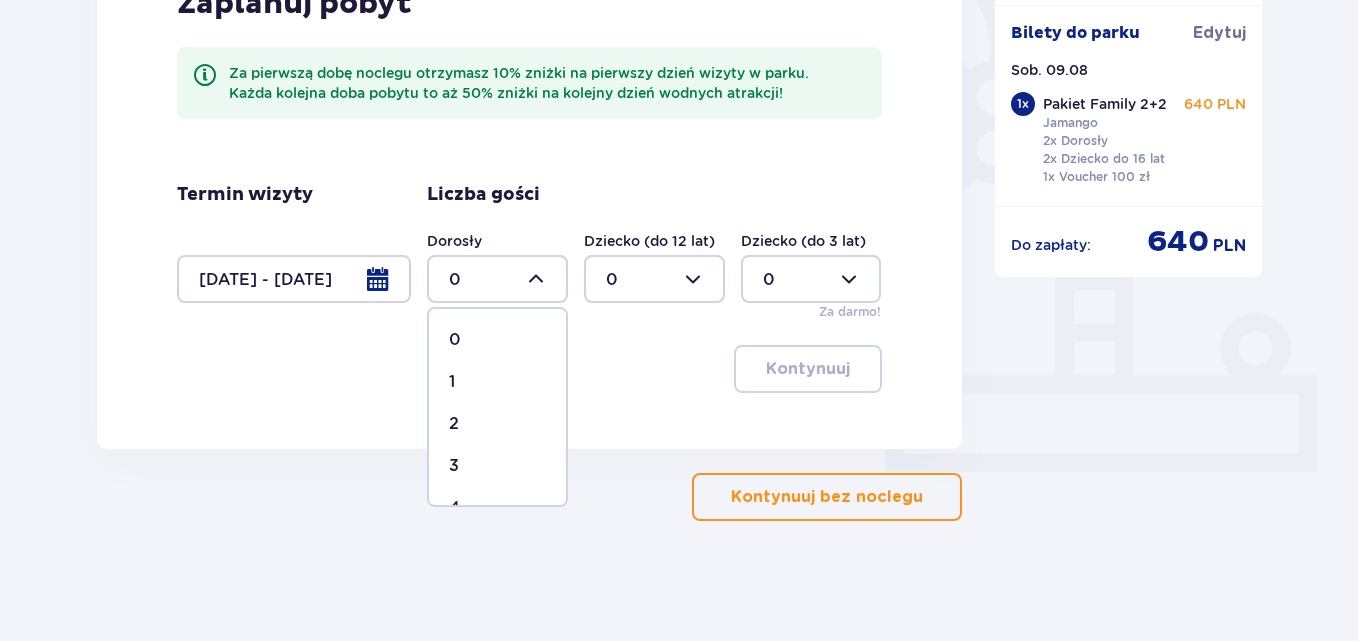 click on "2" at bounding box center (497, 424) 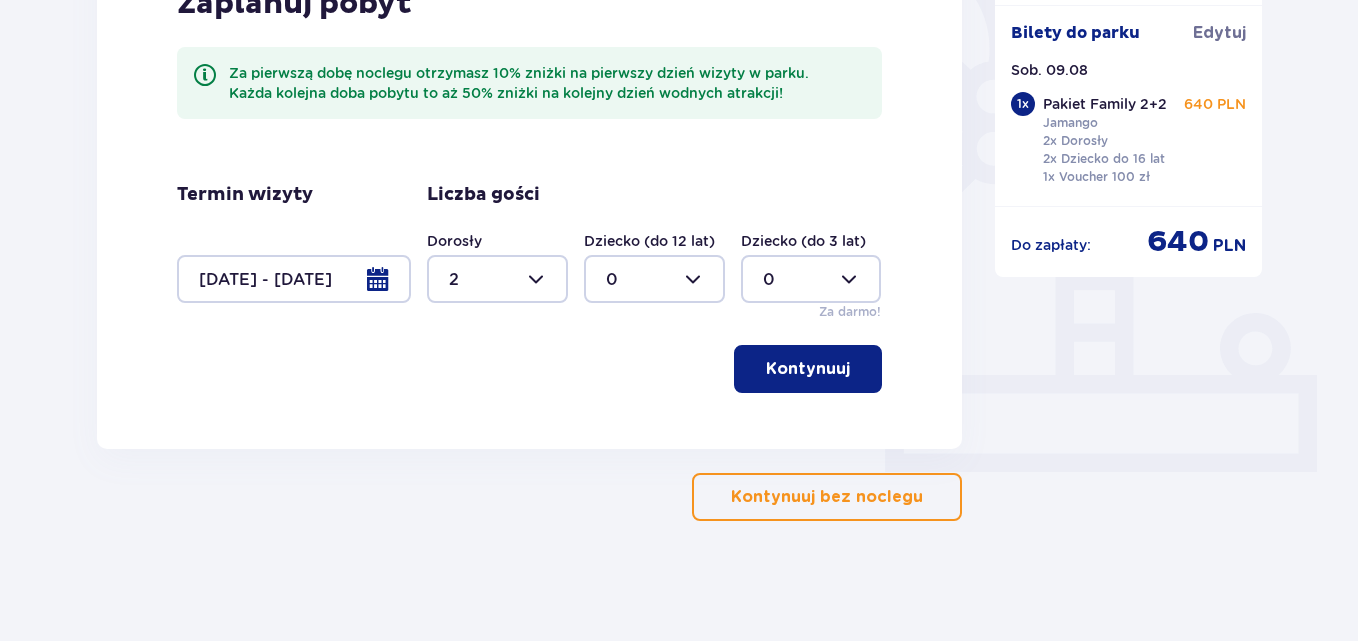 click at bounding box center (654, 279) 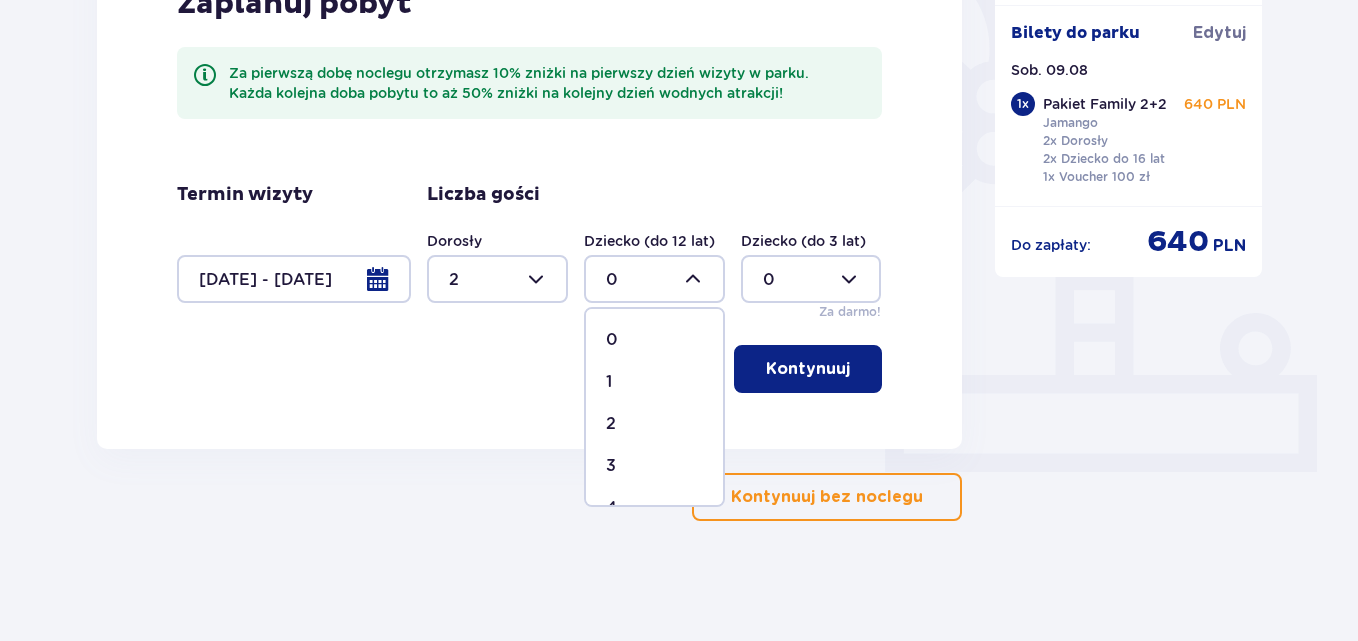 click on "2" at bounding box center [611, 424] 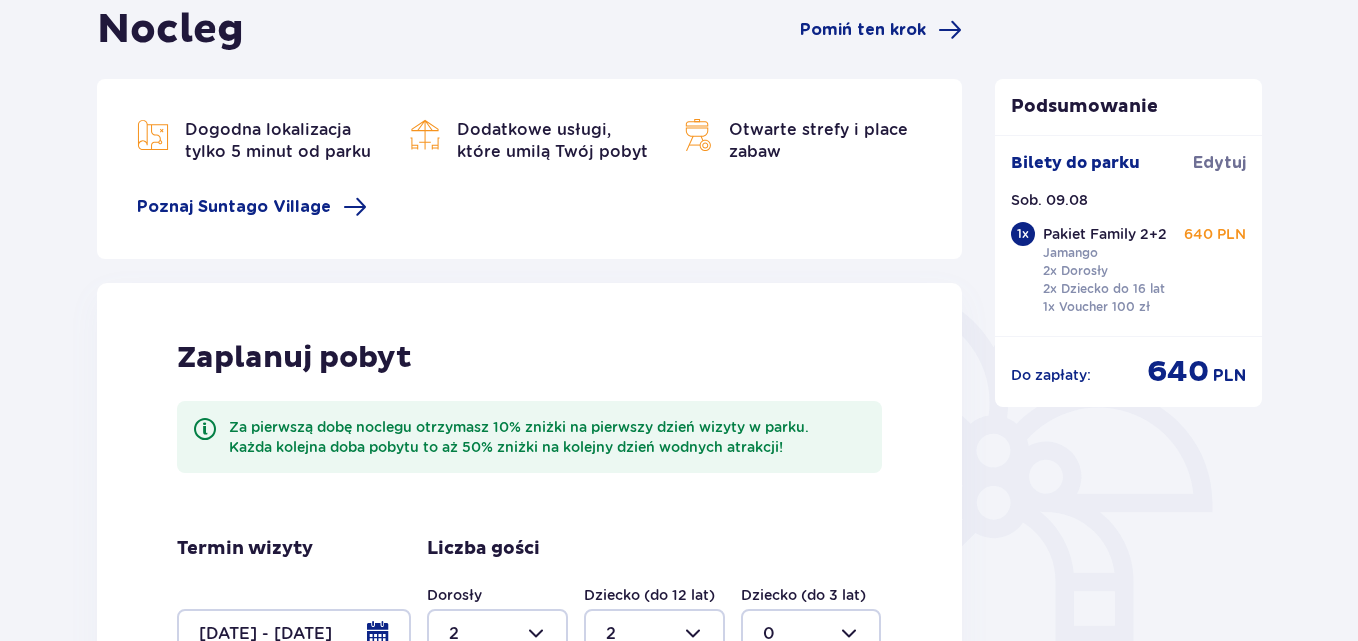 scroll, scrollTop: 0, scrollLeft: 0, axis: both 